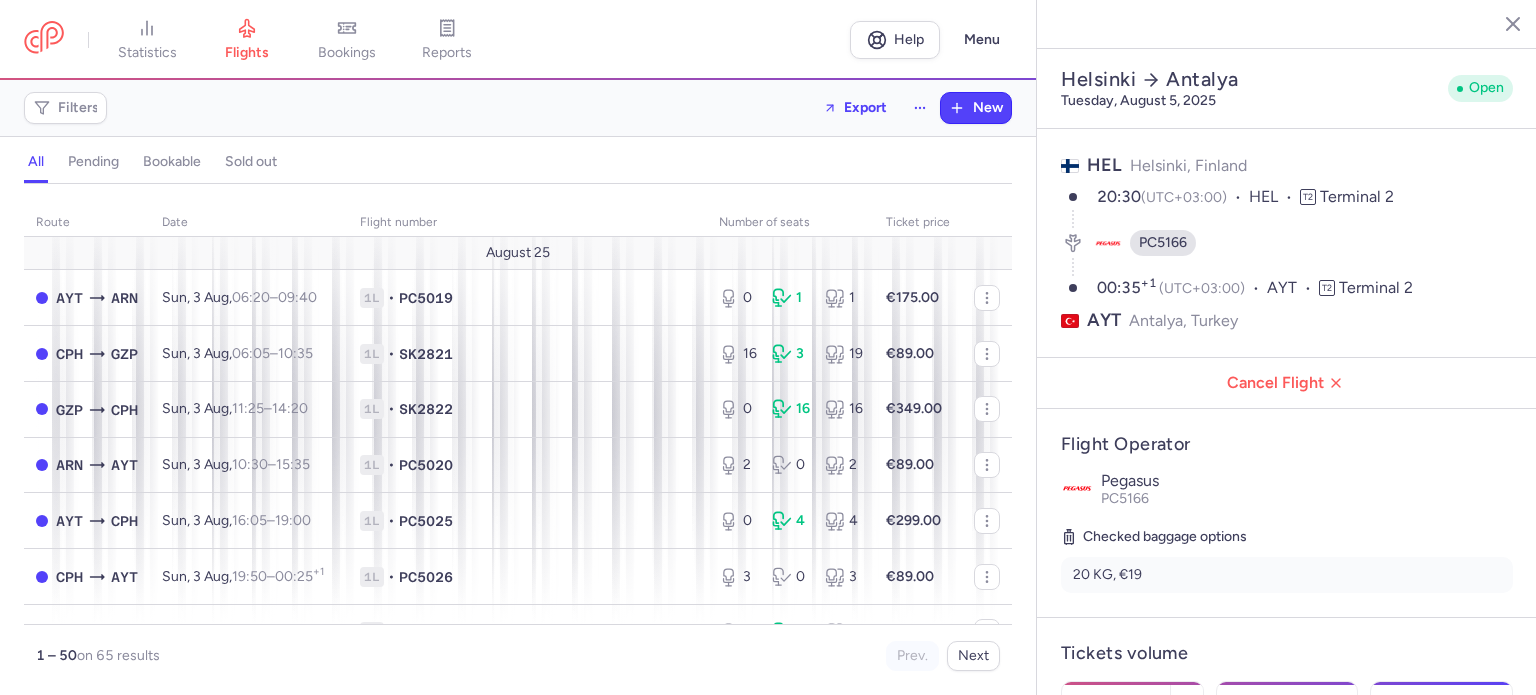 select on "days" 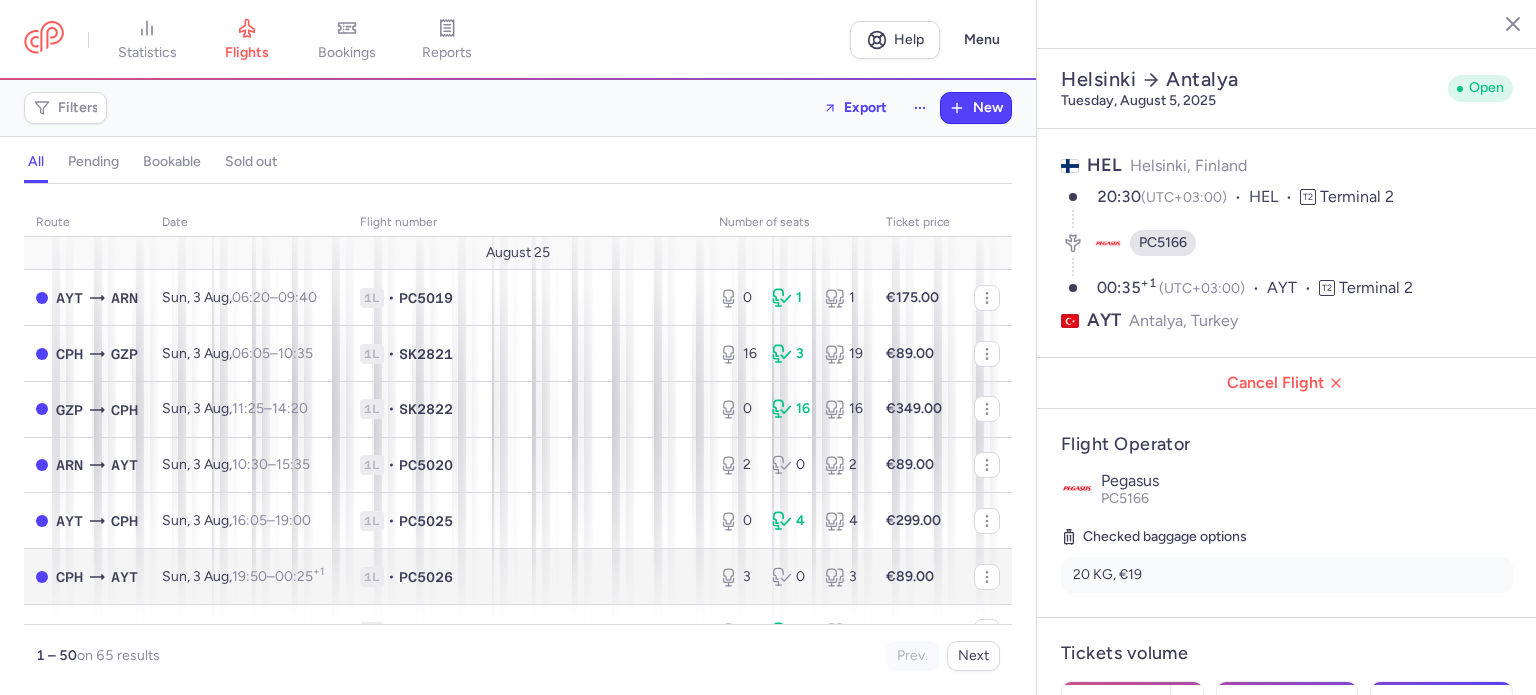 scroll, scrollTop: 0, scrollLeft: 0, axis: both 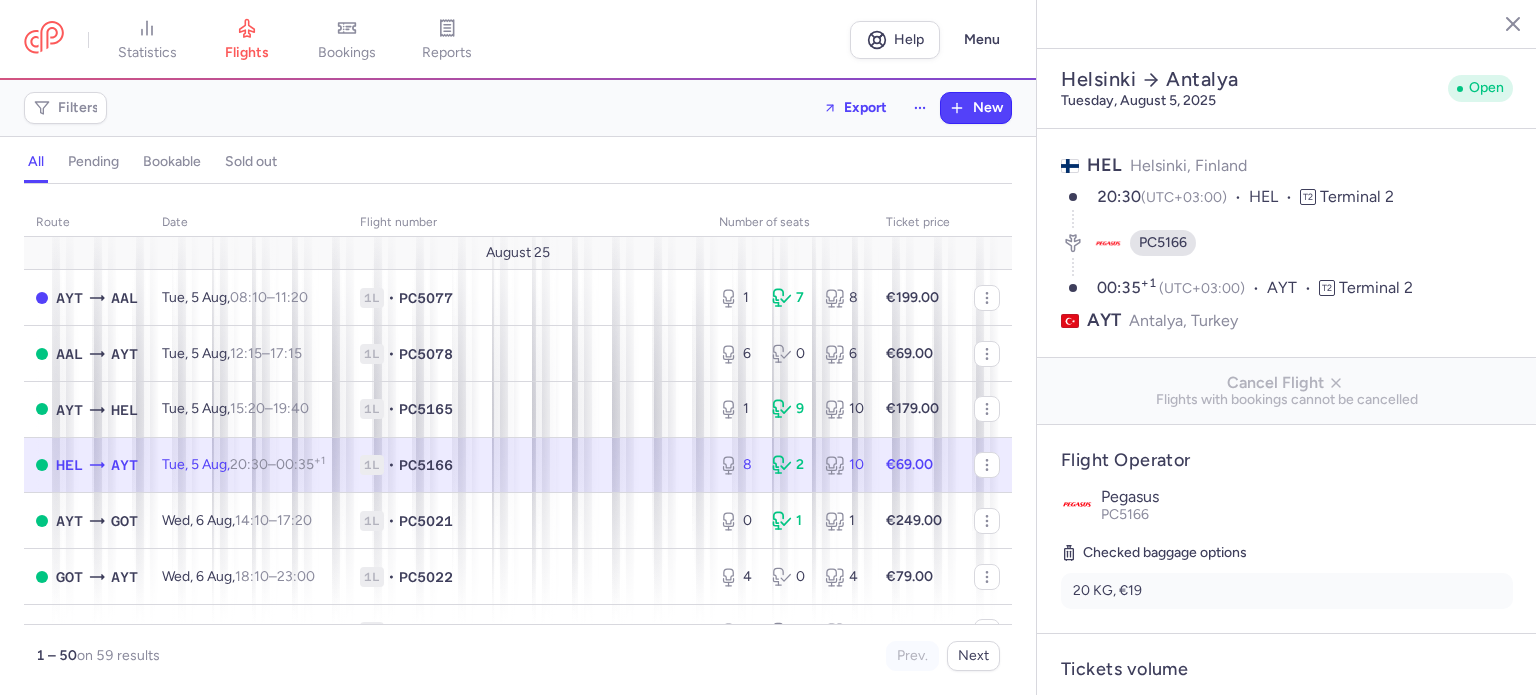 select on "days" 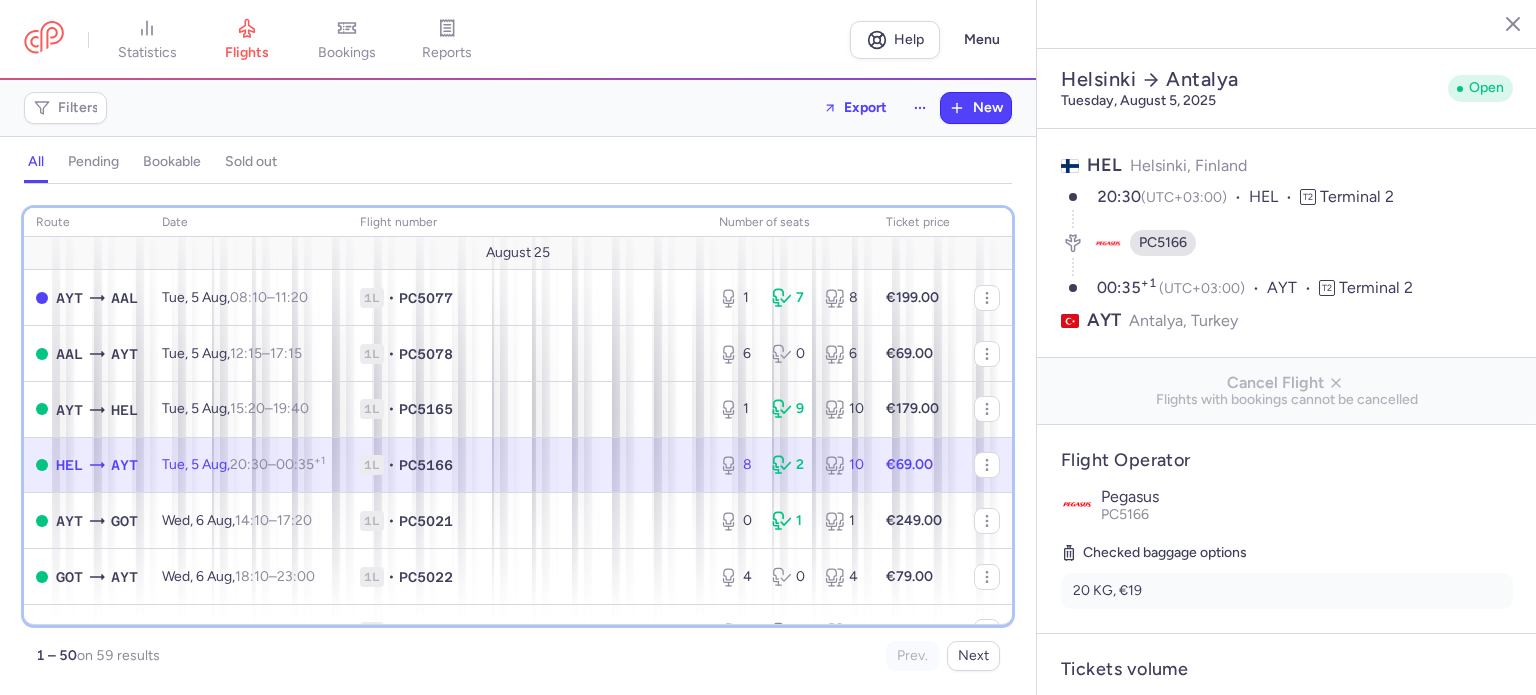 scroll, scrollTop: 0, scrollLeft: 0, axis: both 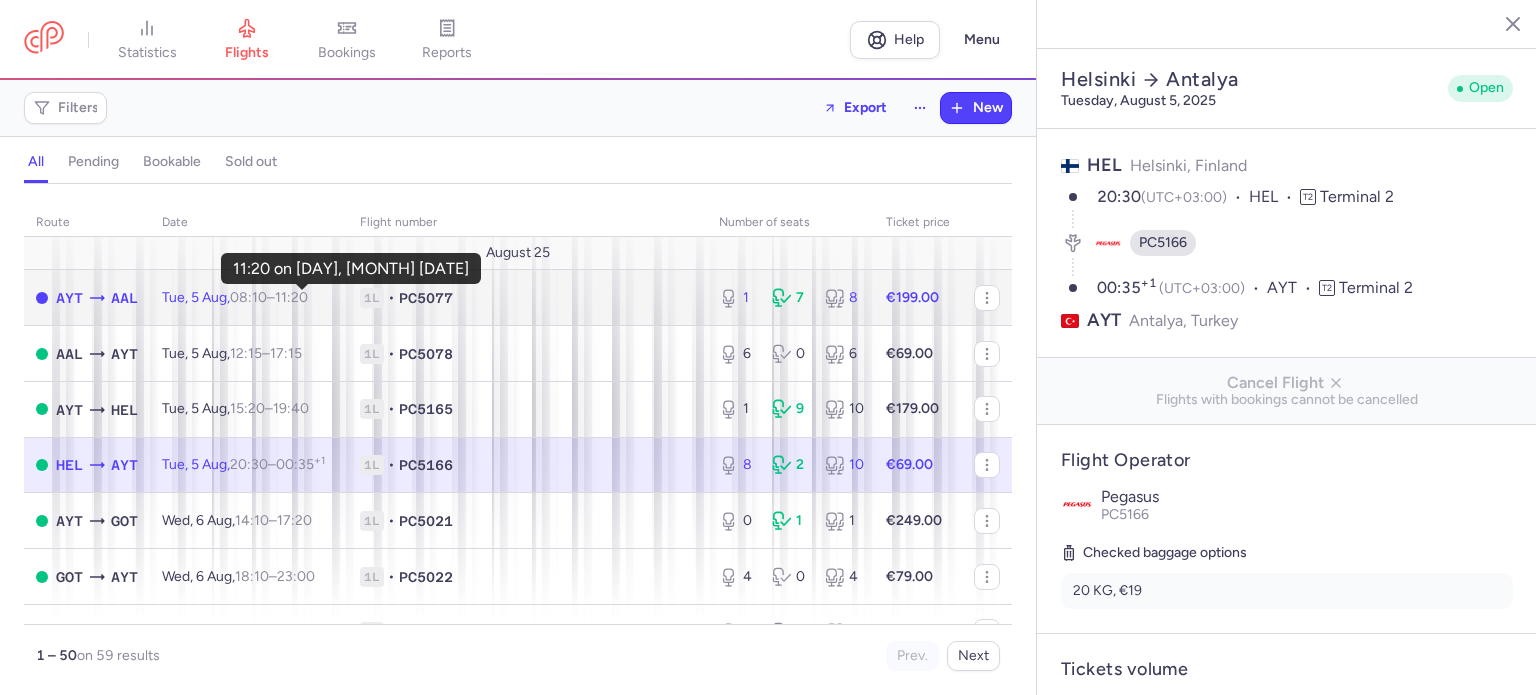 click on "11:20  +0" at bounding box center (291, 297) 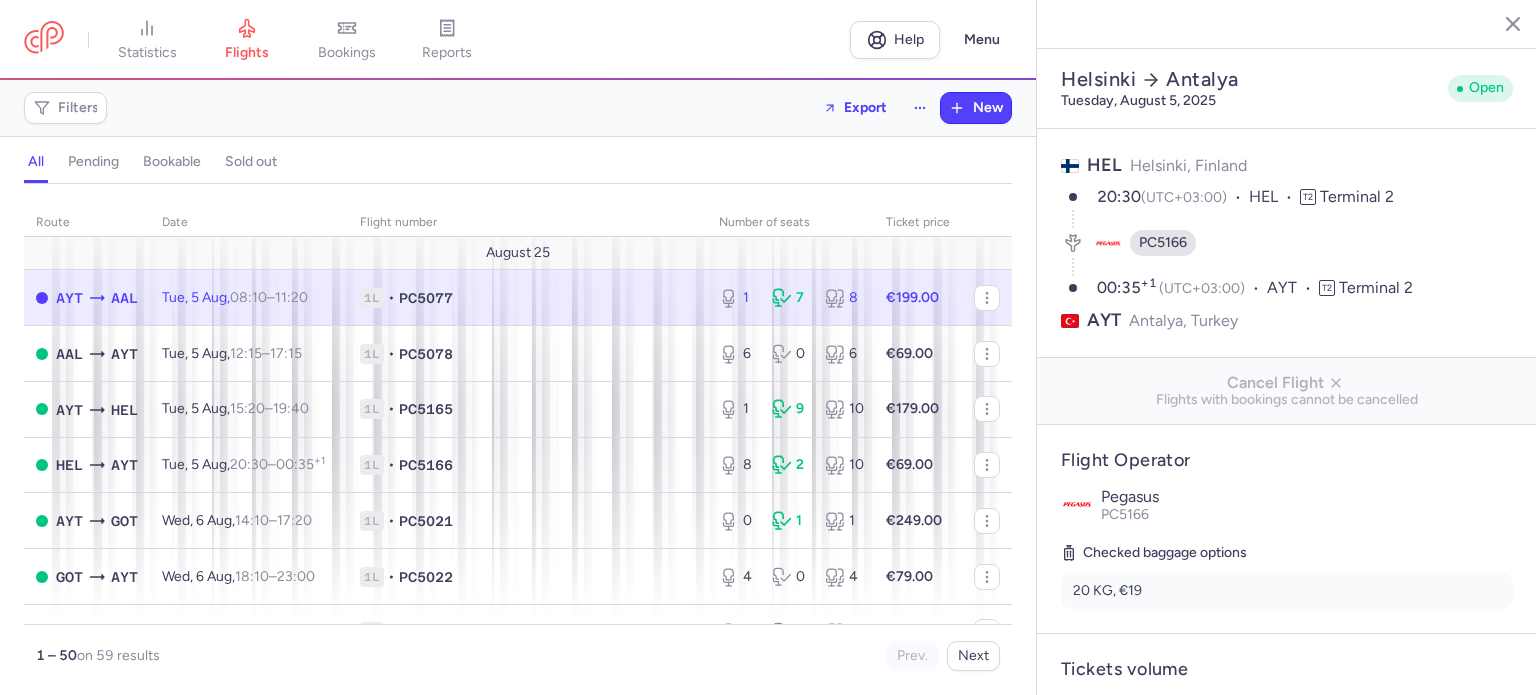 type on "1" 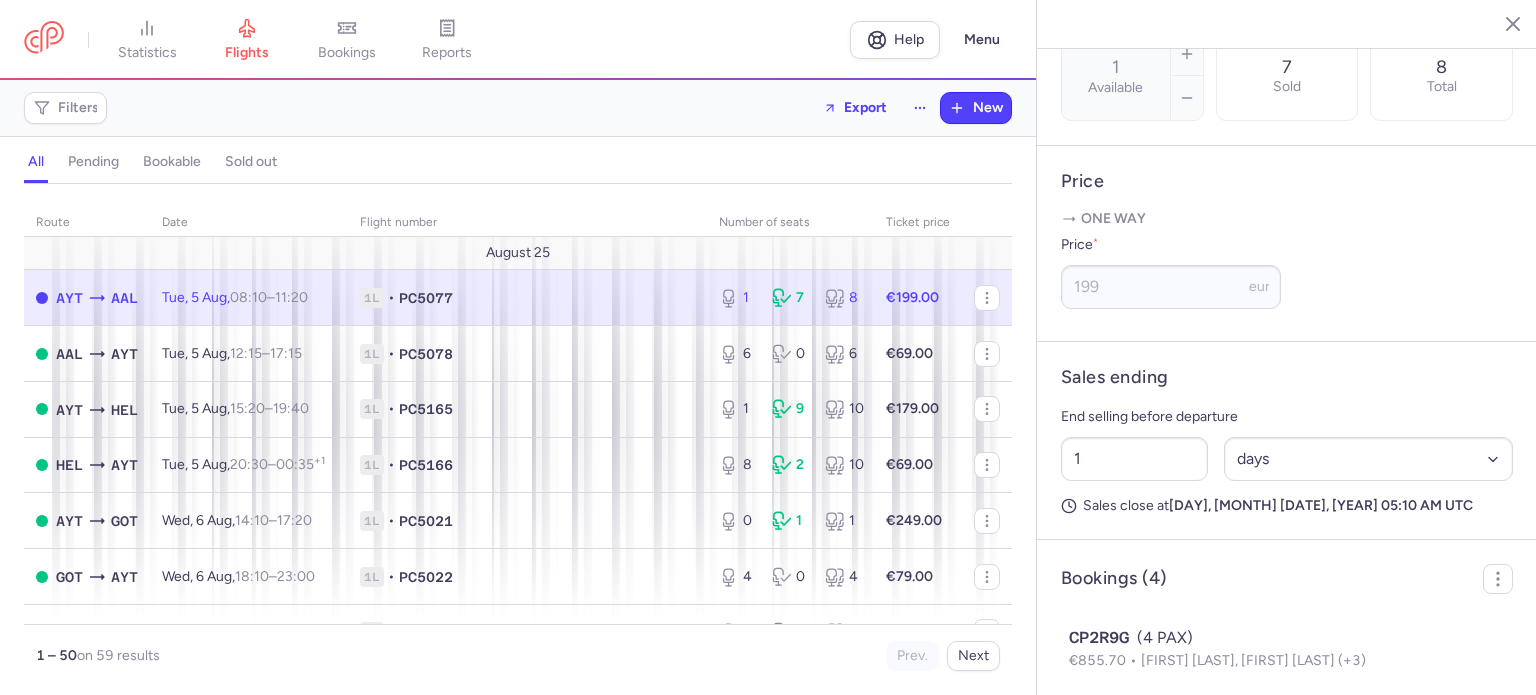 scroll, scrollTop: 680, scrollLeft: 0, axis: vertical 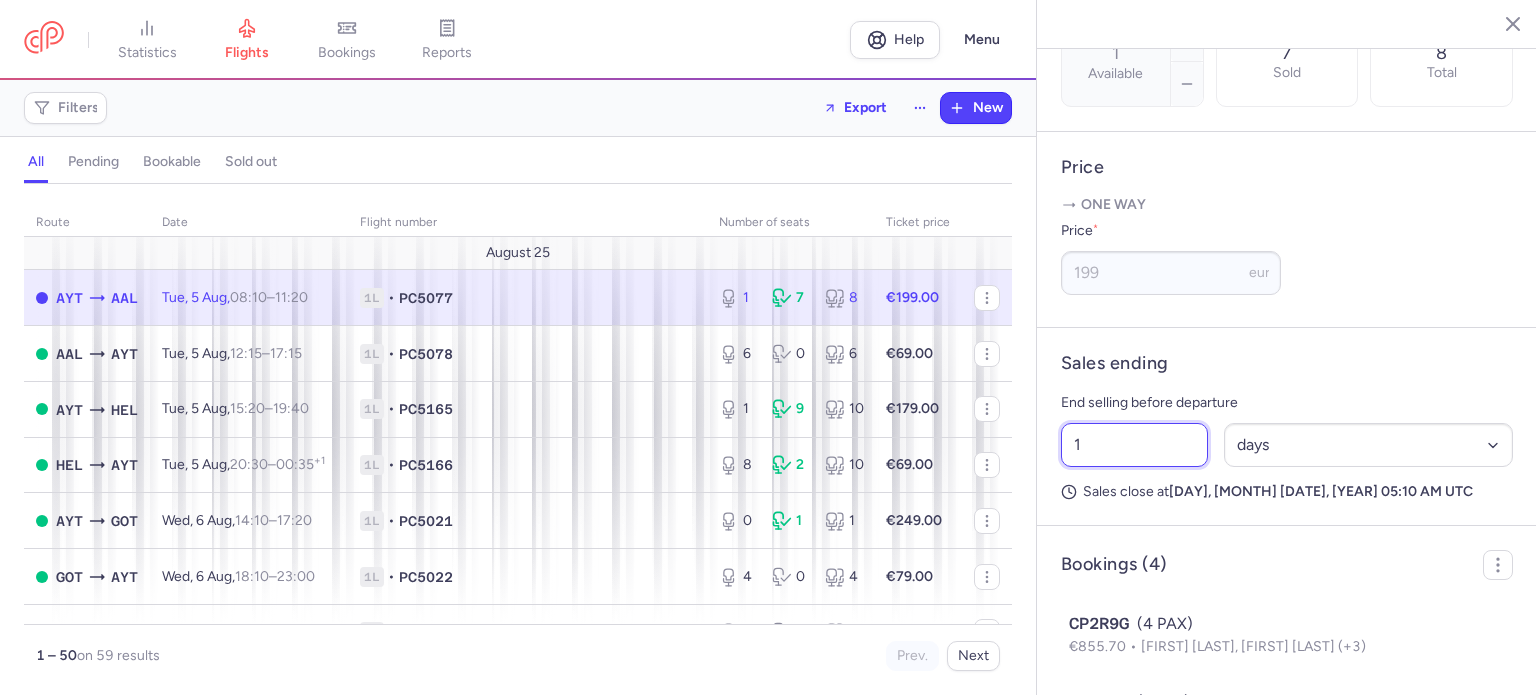 click on "1" at bounding box center [1134, 445] 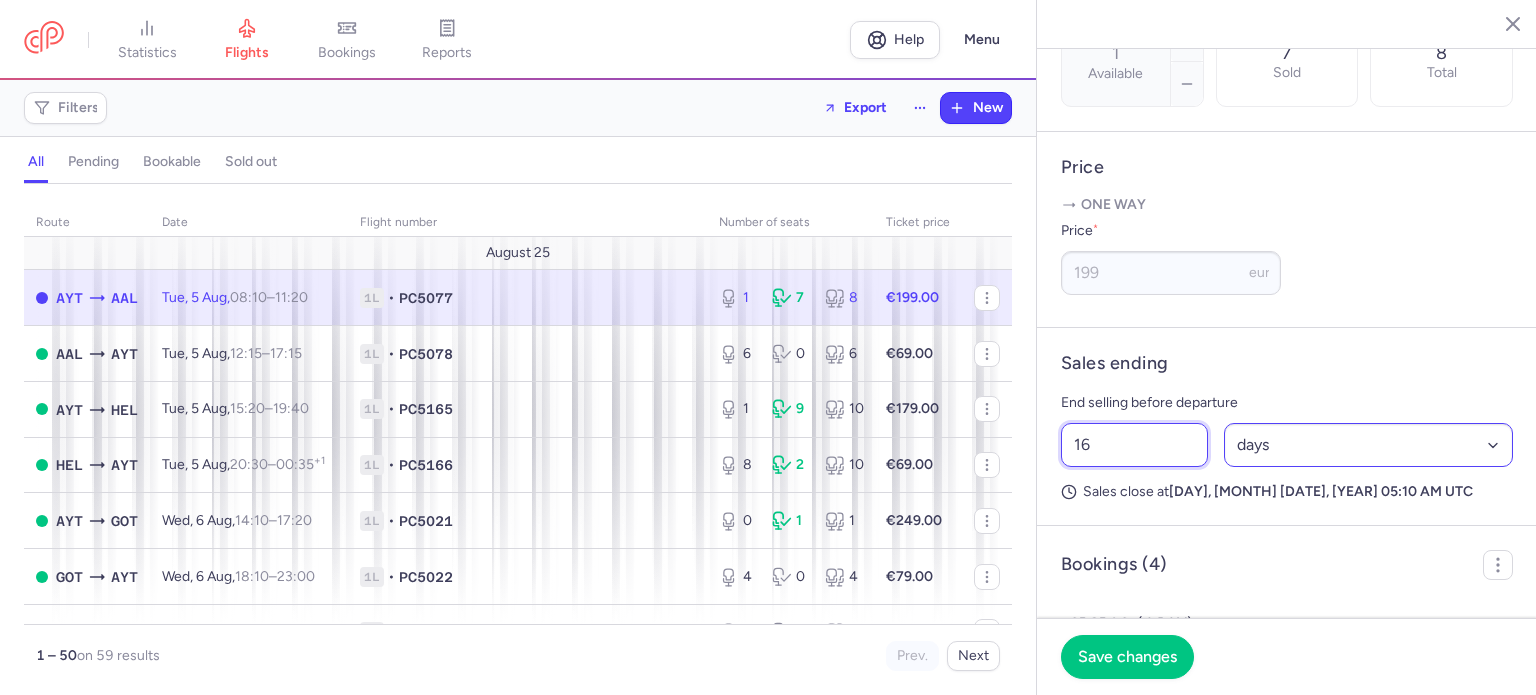 type on "16" 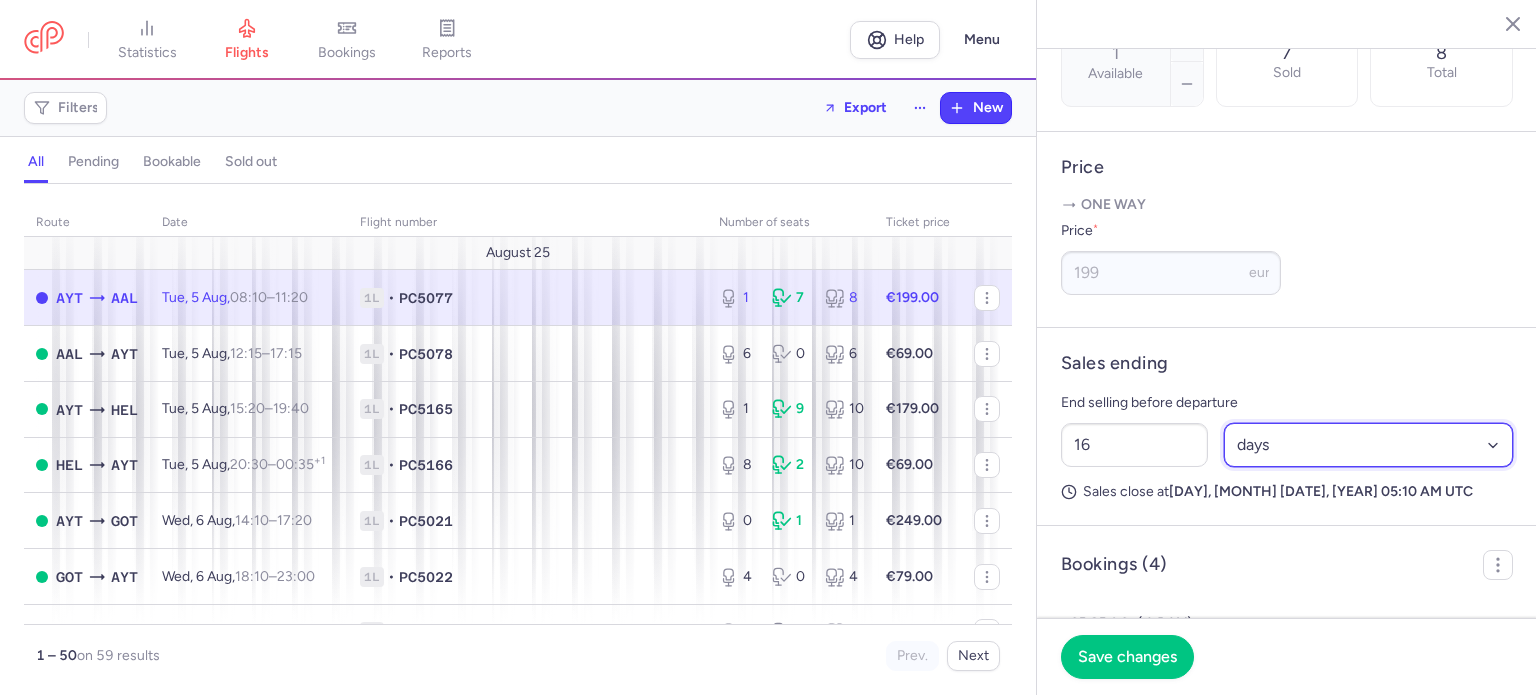 click on "Select an option hours days" at bounding box center [1369, 445] 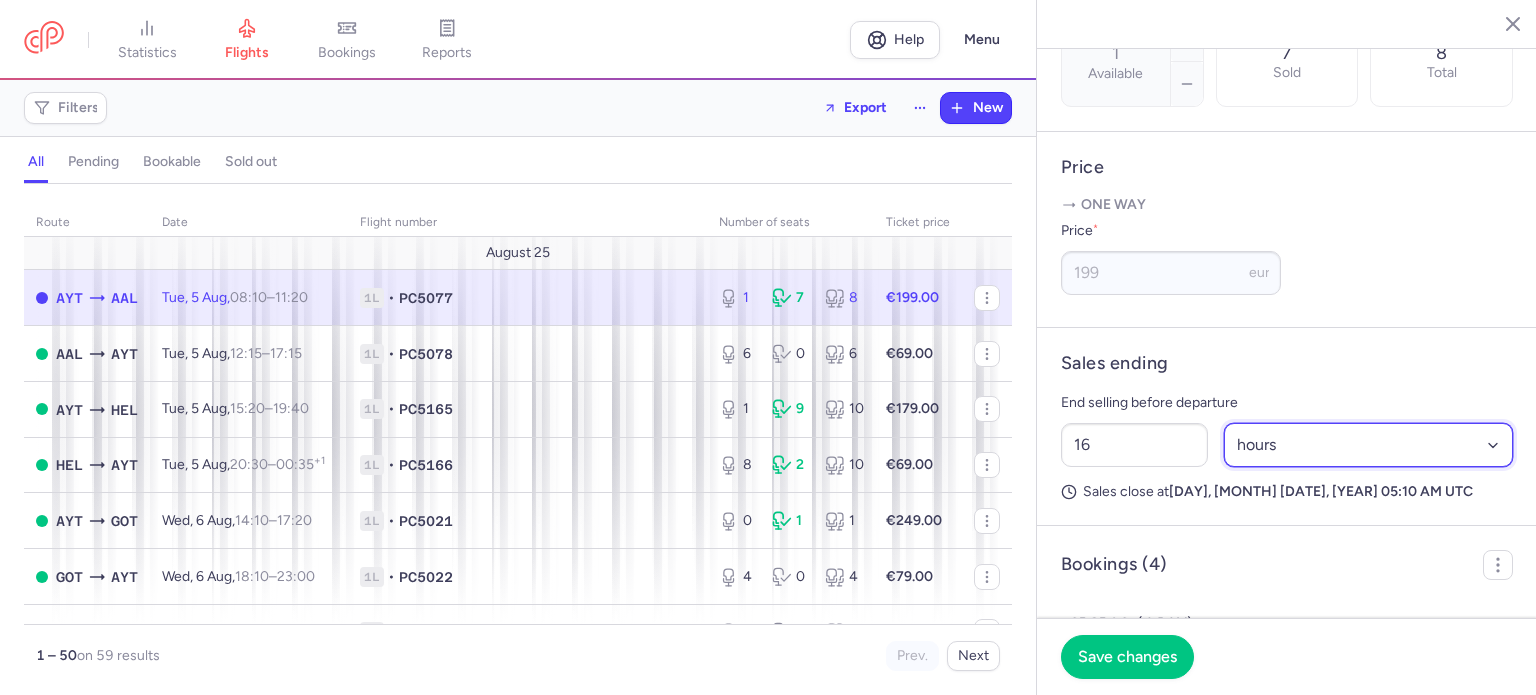 click on "Select an option hours days" at bounding box center [1369, 445] 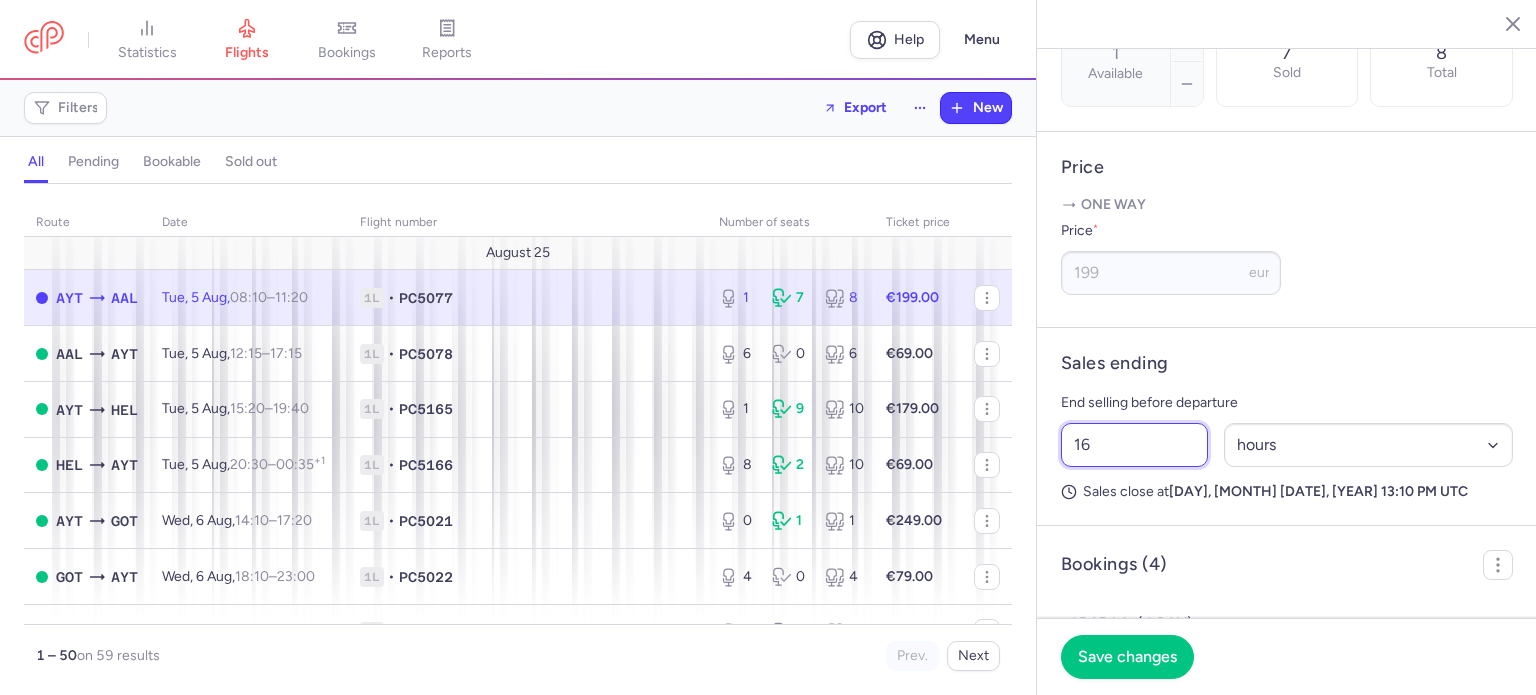 click on "16" at bounding box center [1134, 445] 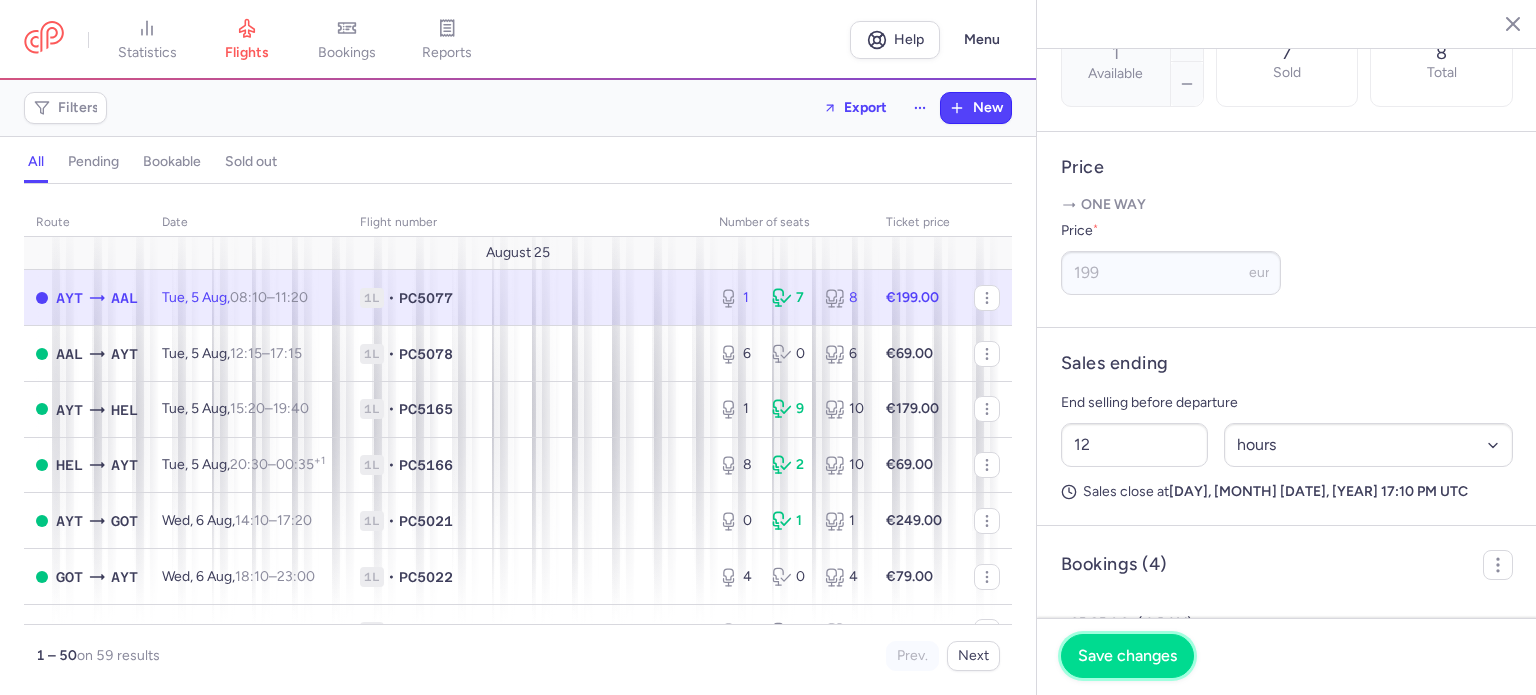 click on "Save changes" at bounding box center (1127, 656) 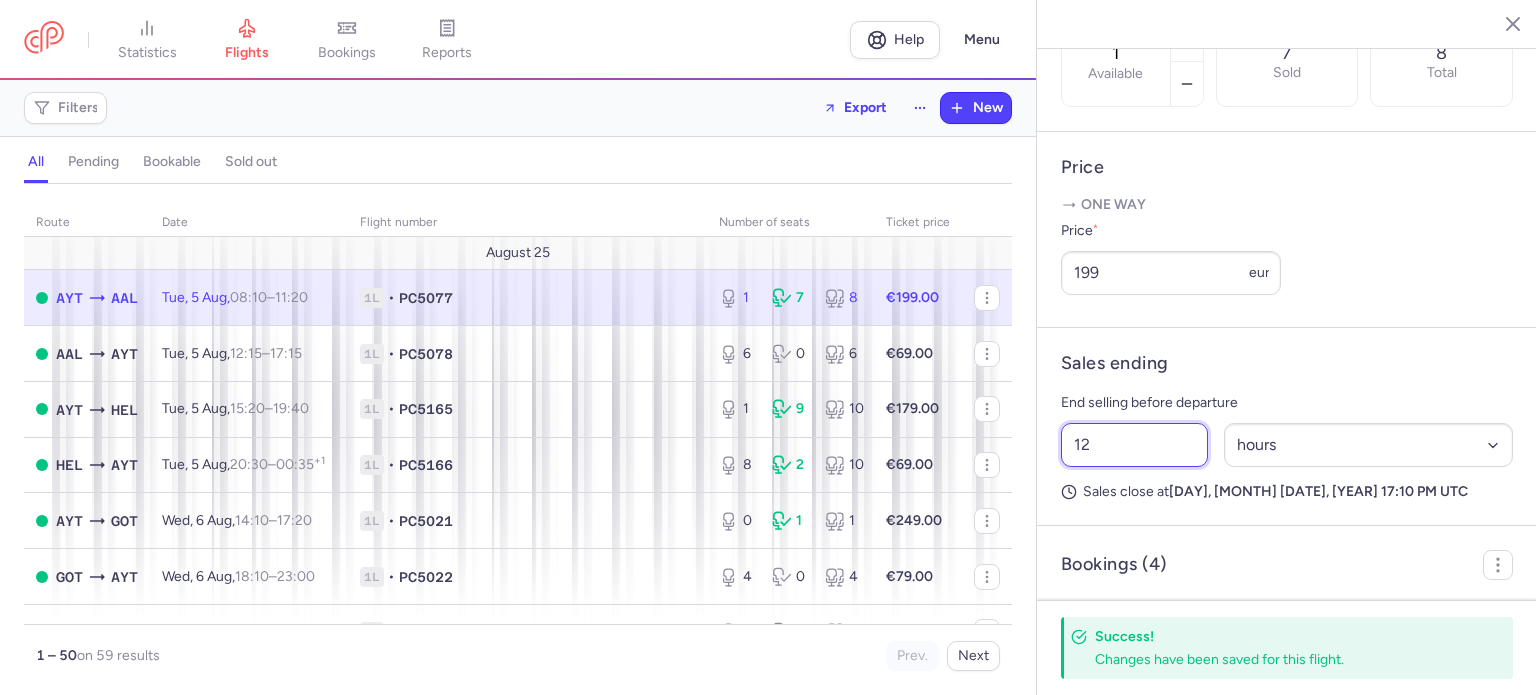 click on "12" at bounding box center [1134, 445] 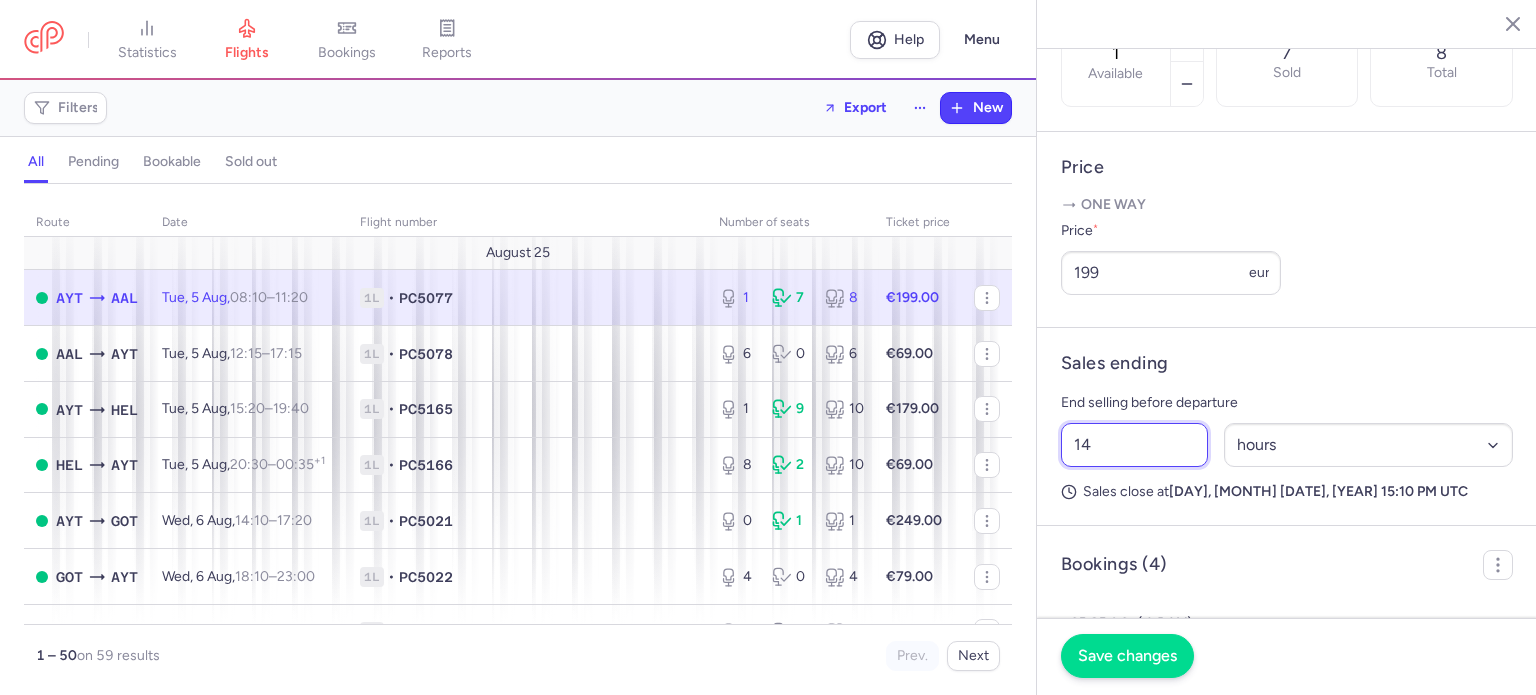 type on "14" 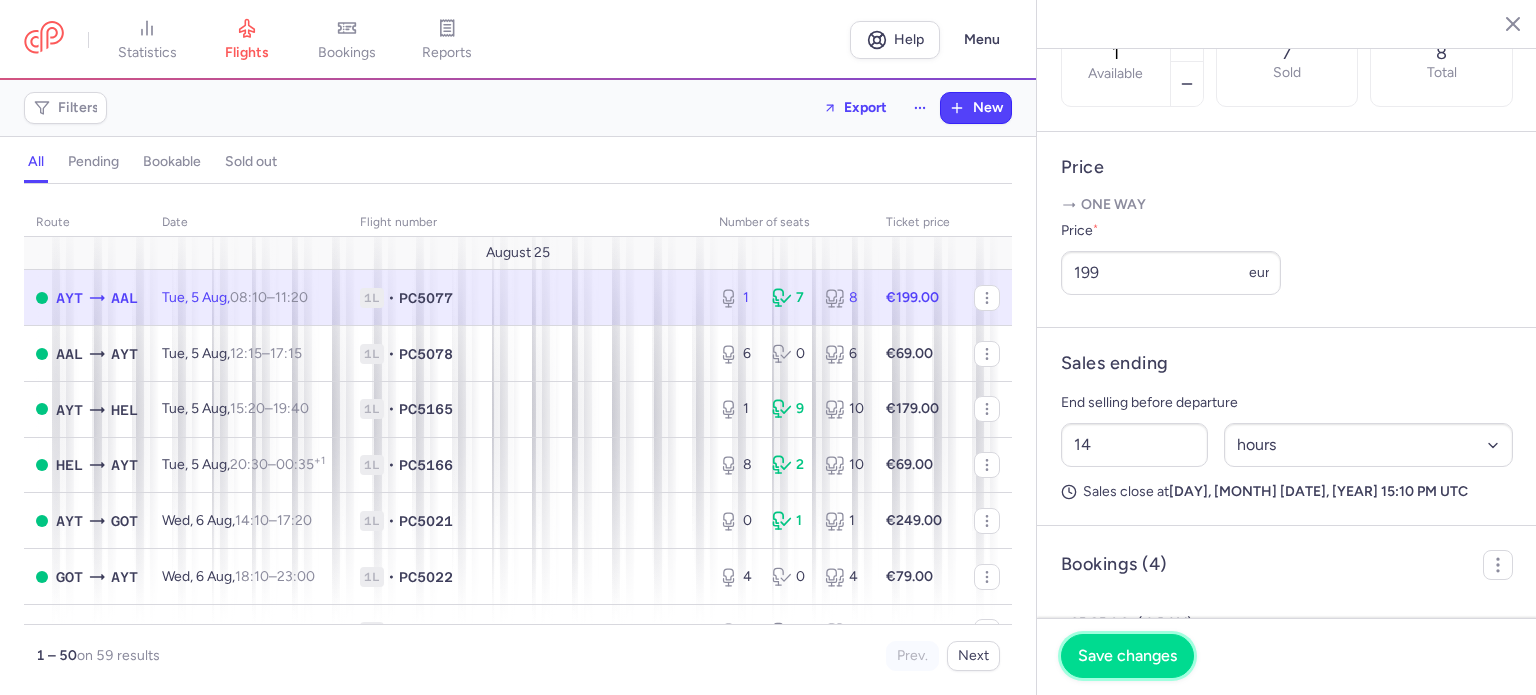 click on "Save changes" at bounding box center [1127, 656] 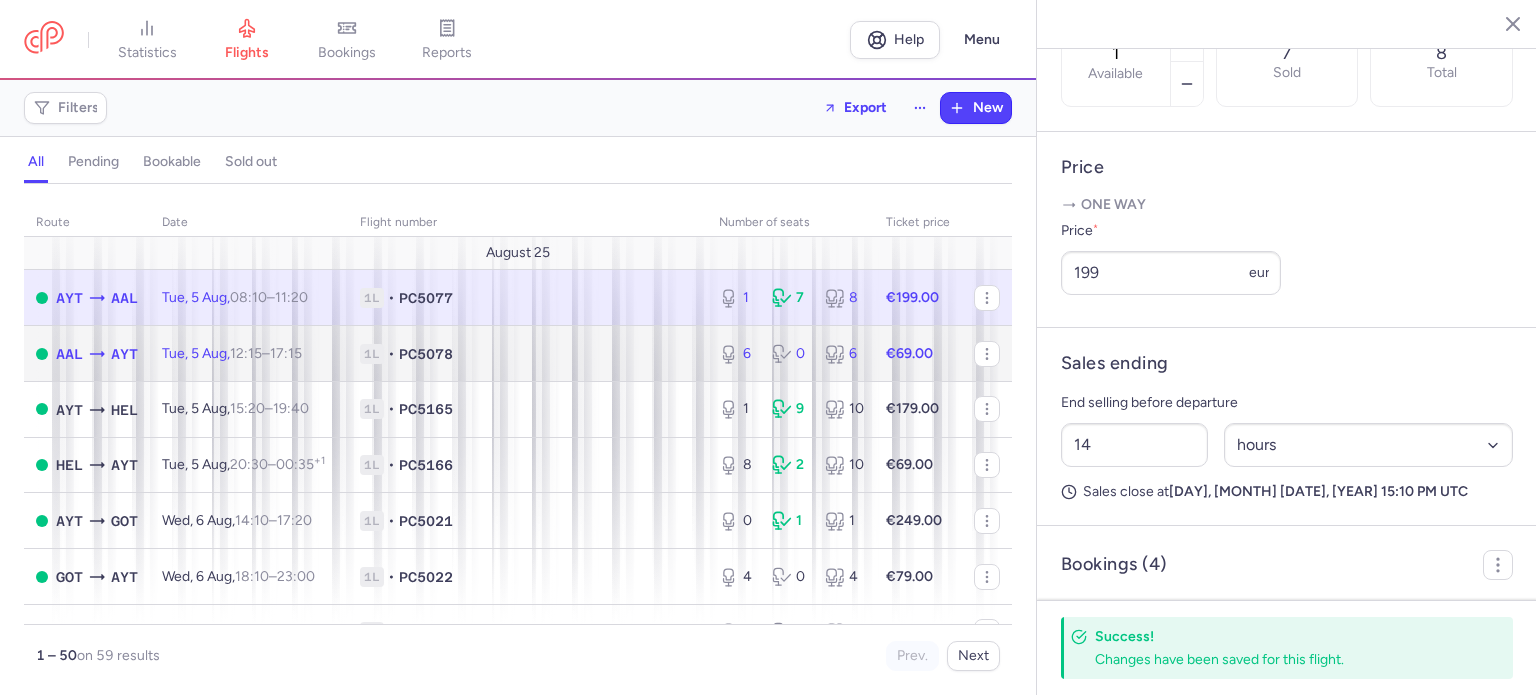 click on "1L • PC5078" at bounding box center [527, 354] 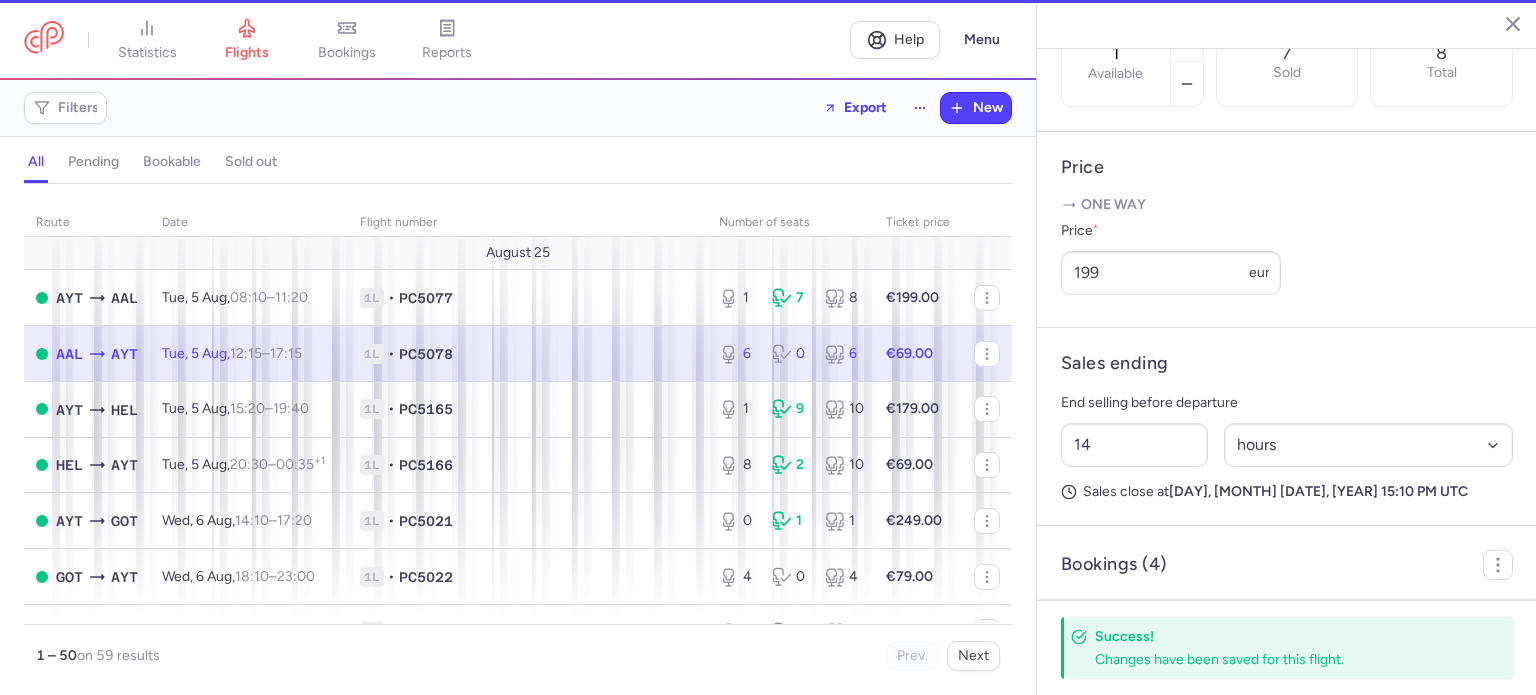 type on "6" 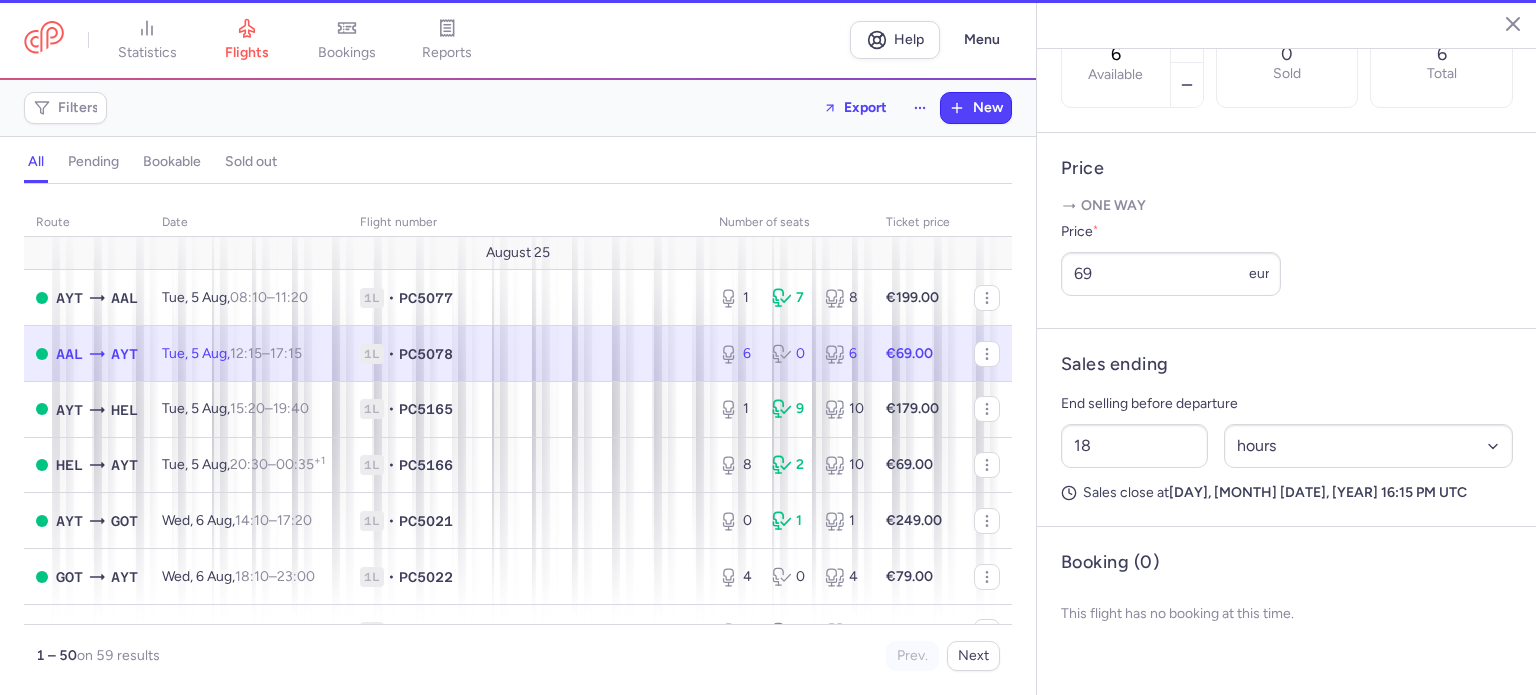 scroll, scrollTop: 664, scrollLeft: 0, axis: vertical 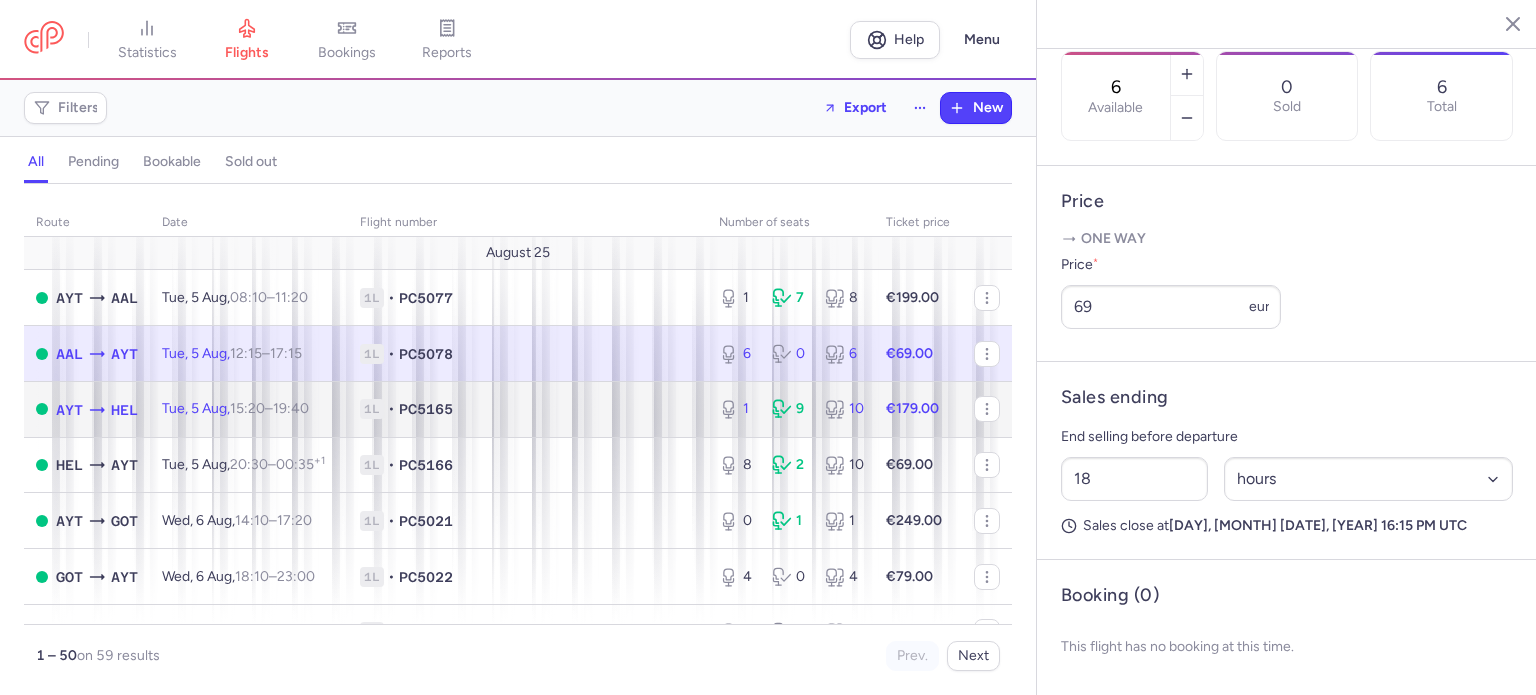 click on "1L • PC5165" at bounding box center [527, 409] 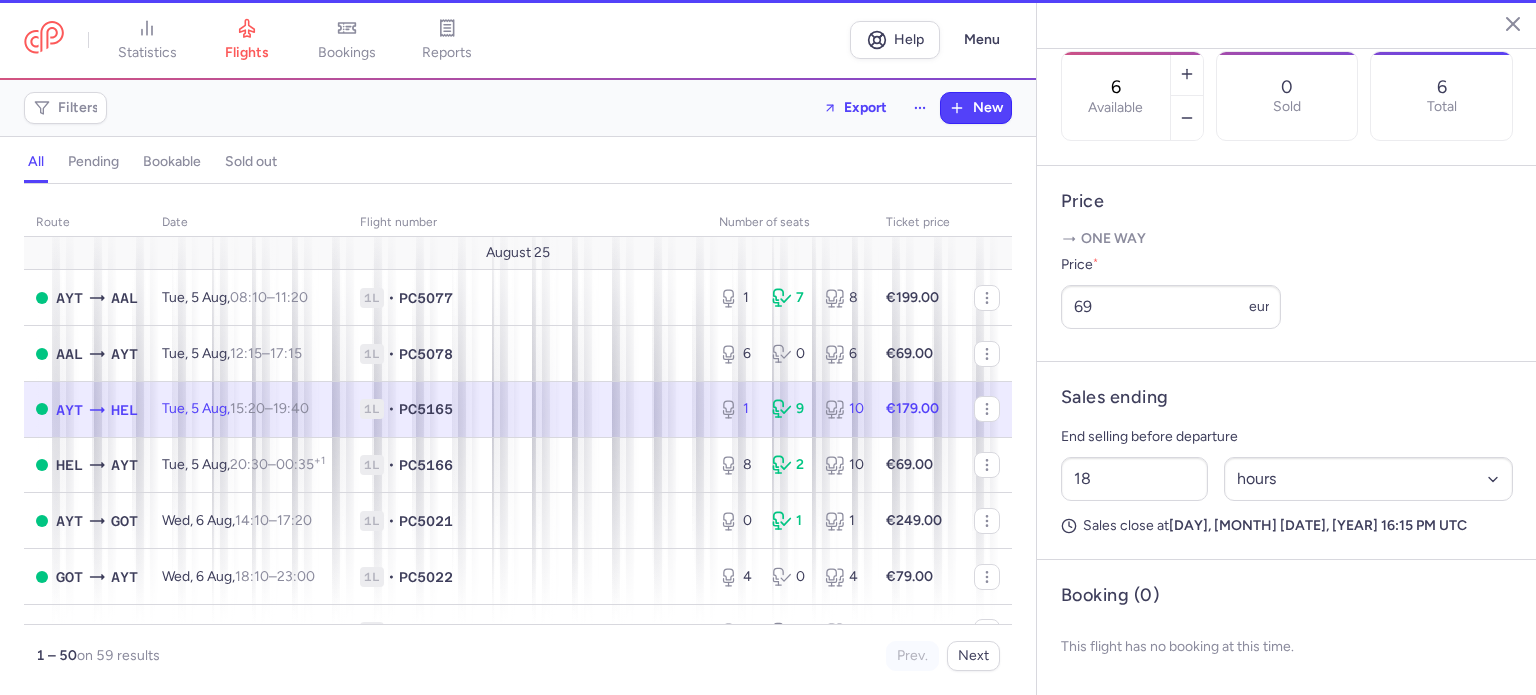 type on "1" 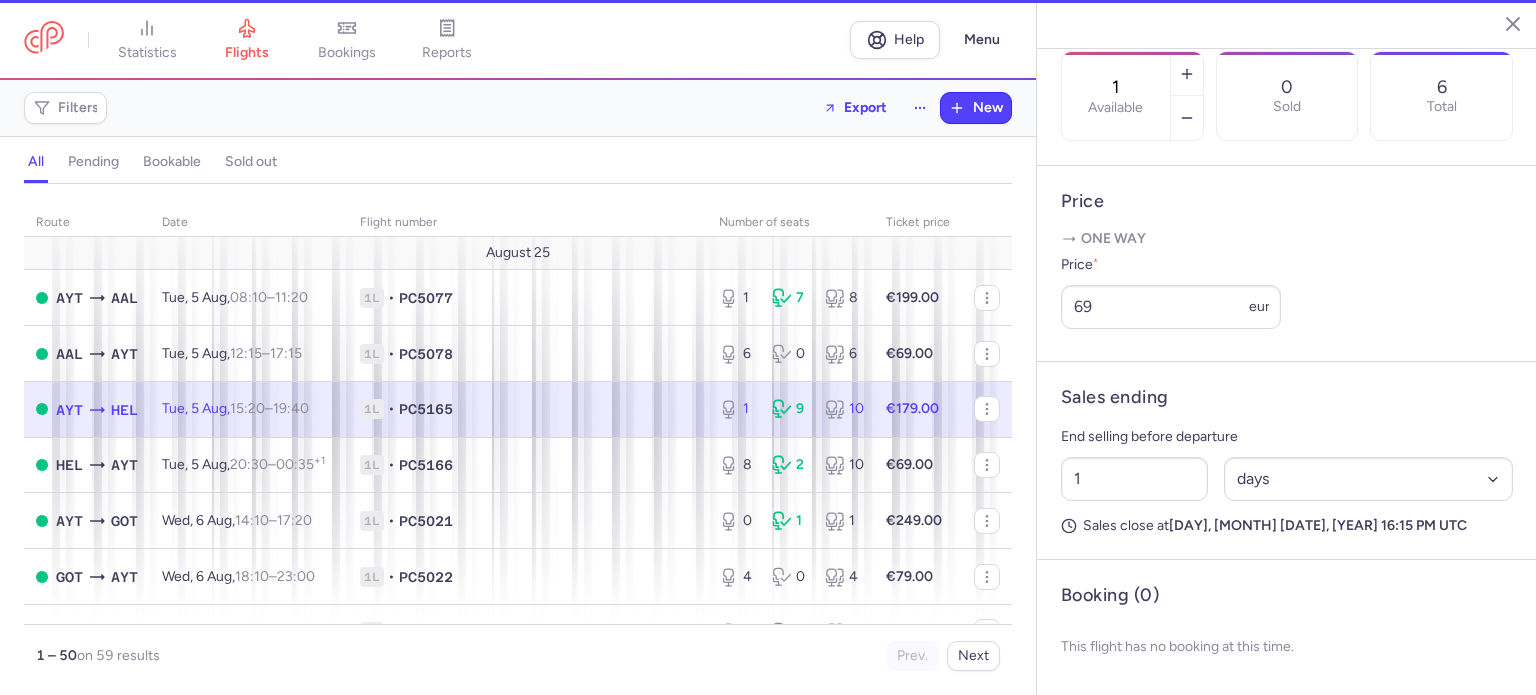 scroll, scrollTop: 680, scrollLeft: 0, axis: vertical 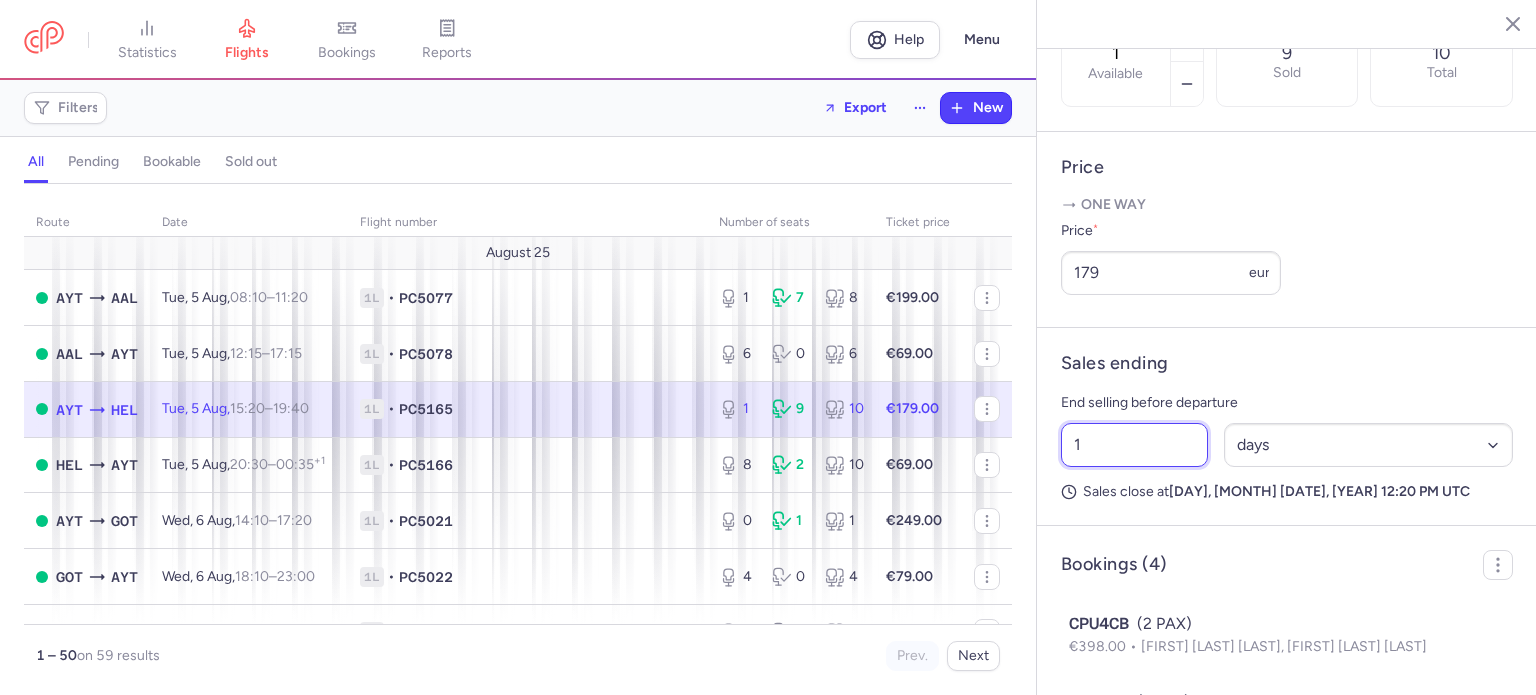click on "1" at bounding box center [1134, 445] 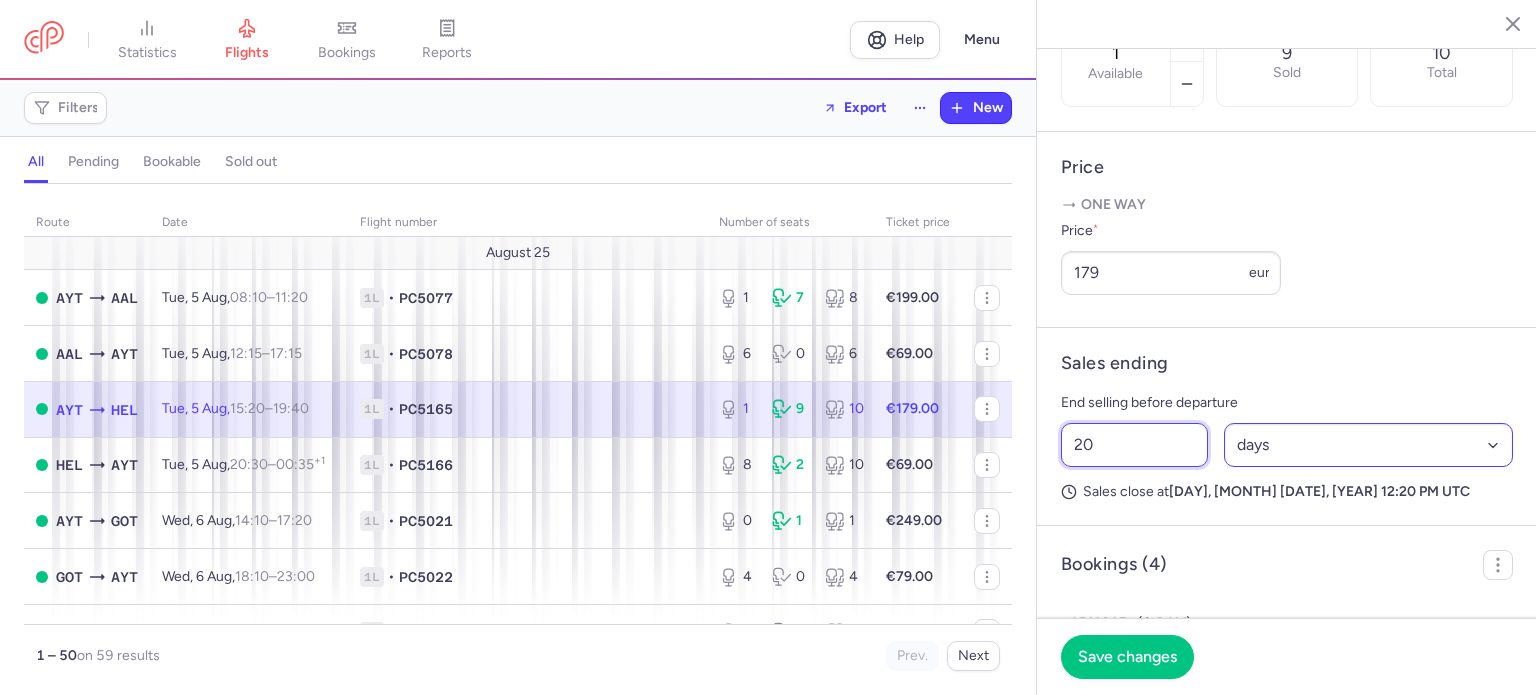 type on "20" 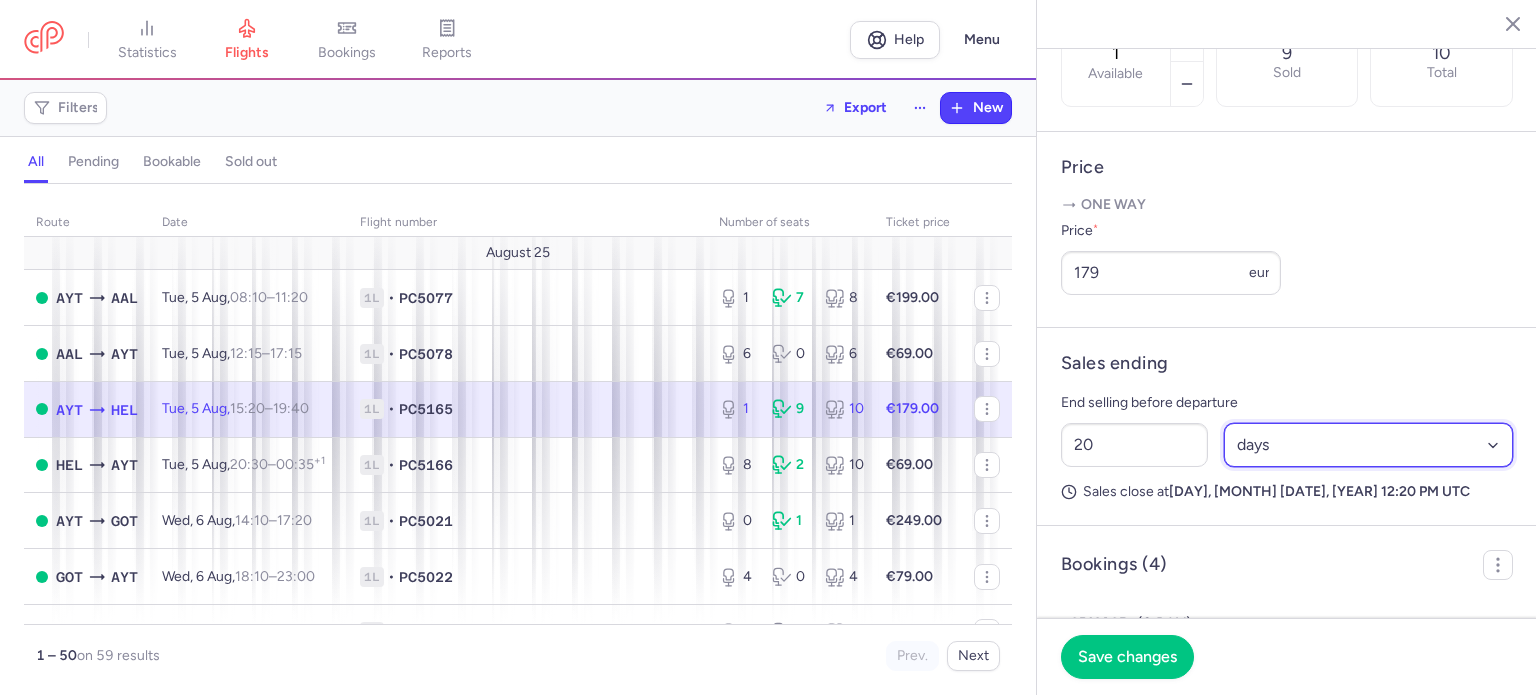 click on "Select an option hours days" at bounding box center (1369, 445) 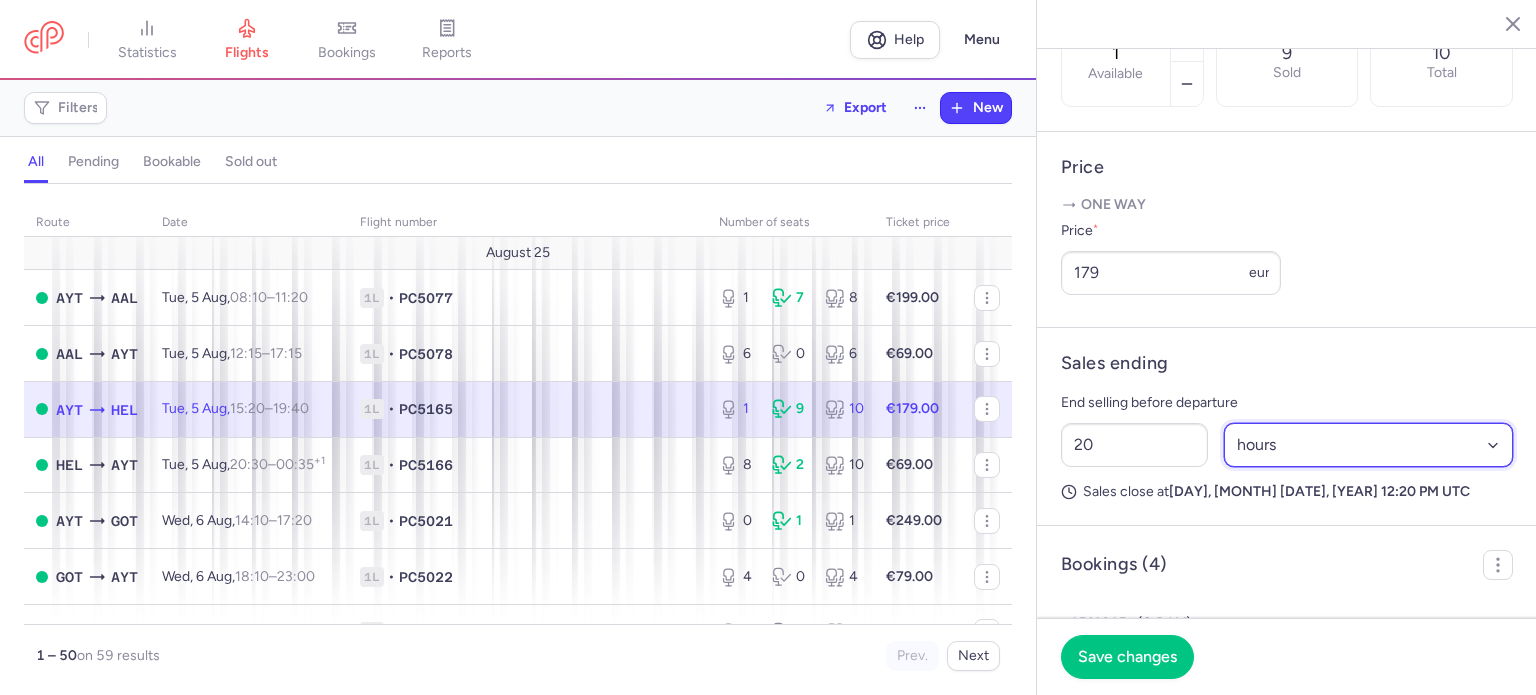 click on "Select an option hours days" at bounding box center [1369, 445] 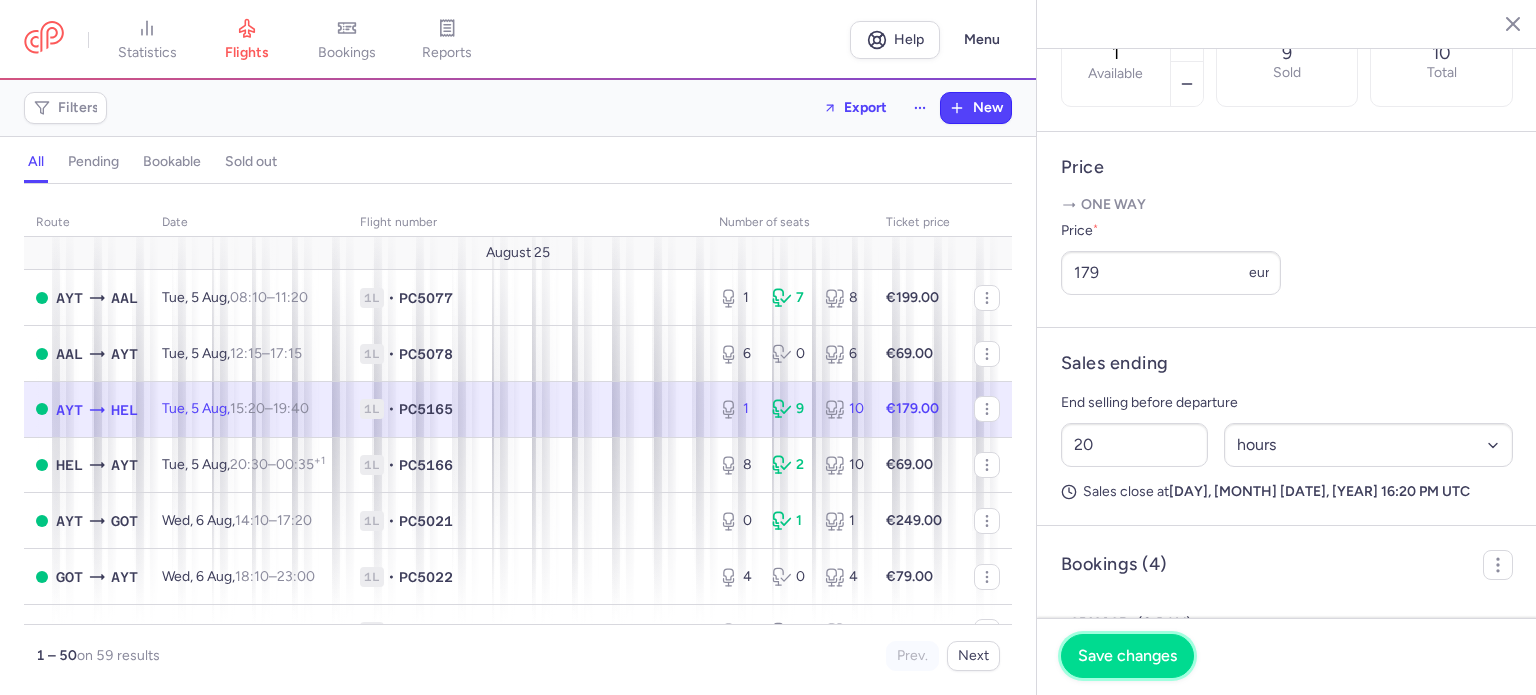 click on "Save changes" at bounding box center [1127, 656] 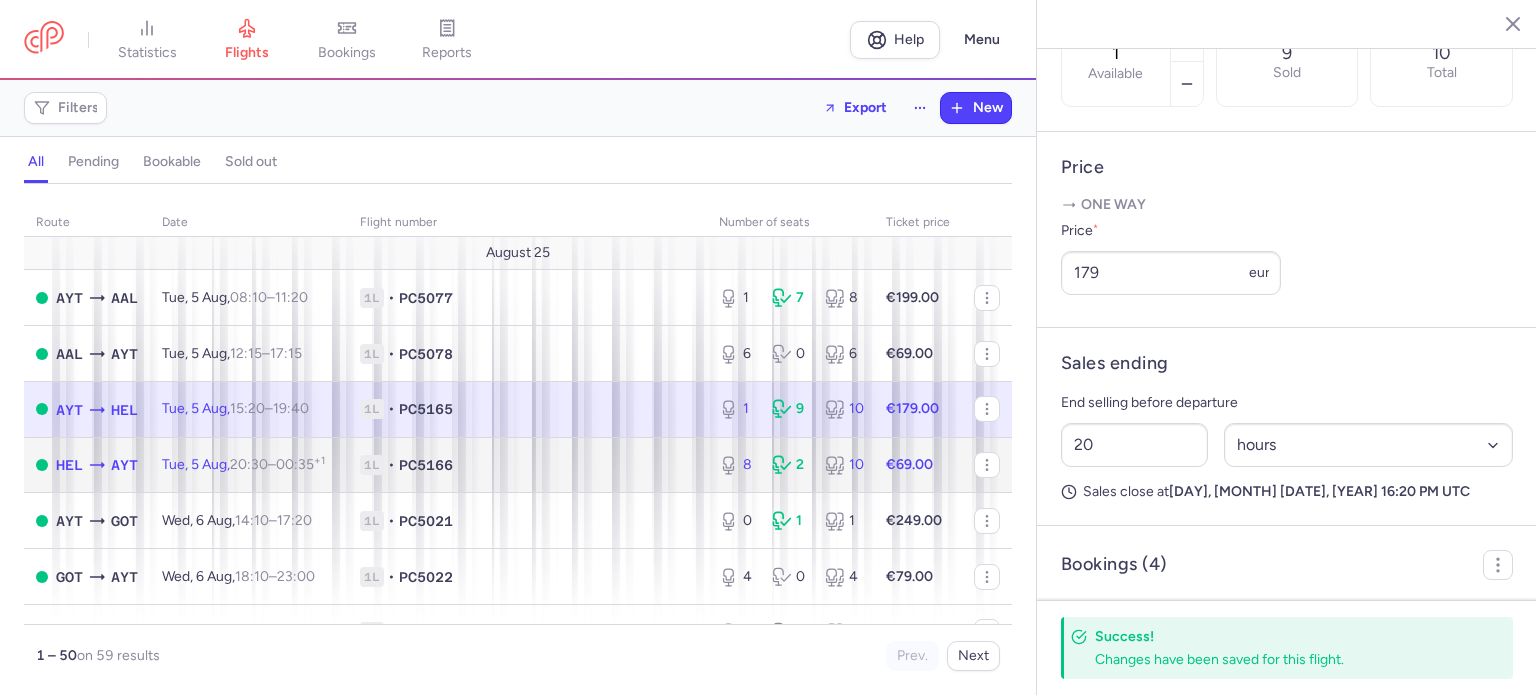 click on "8 2 10" at bounding box center (790, 465) 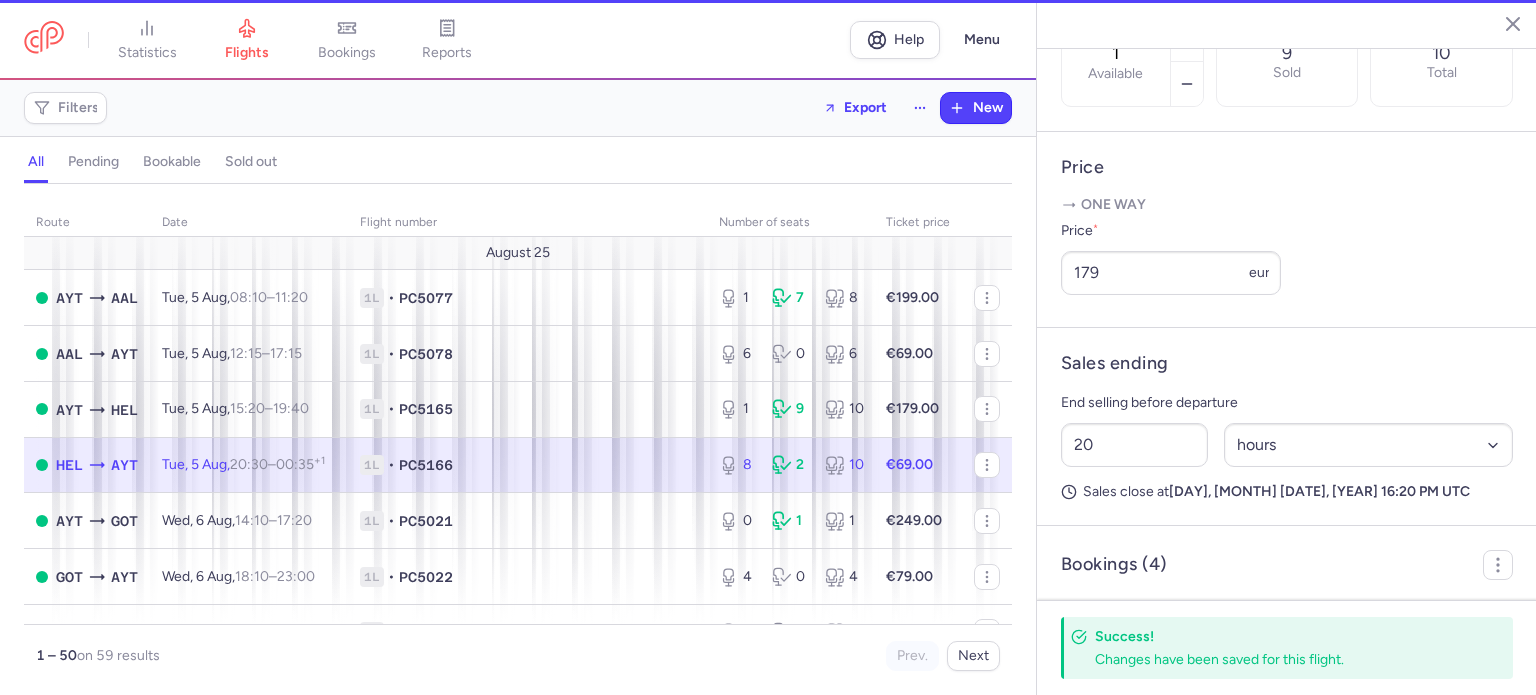 type on "8" 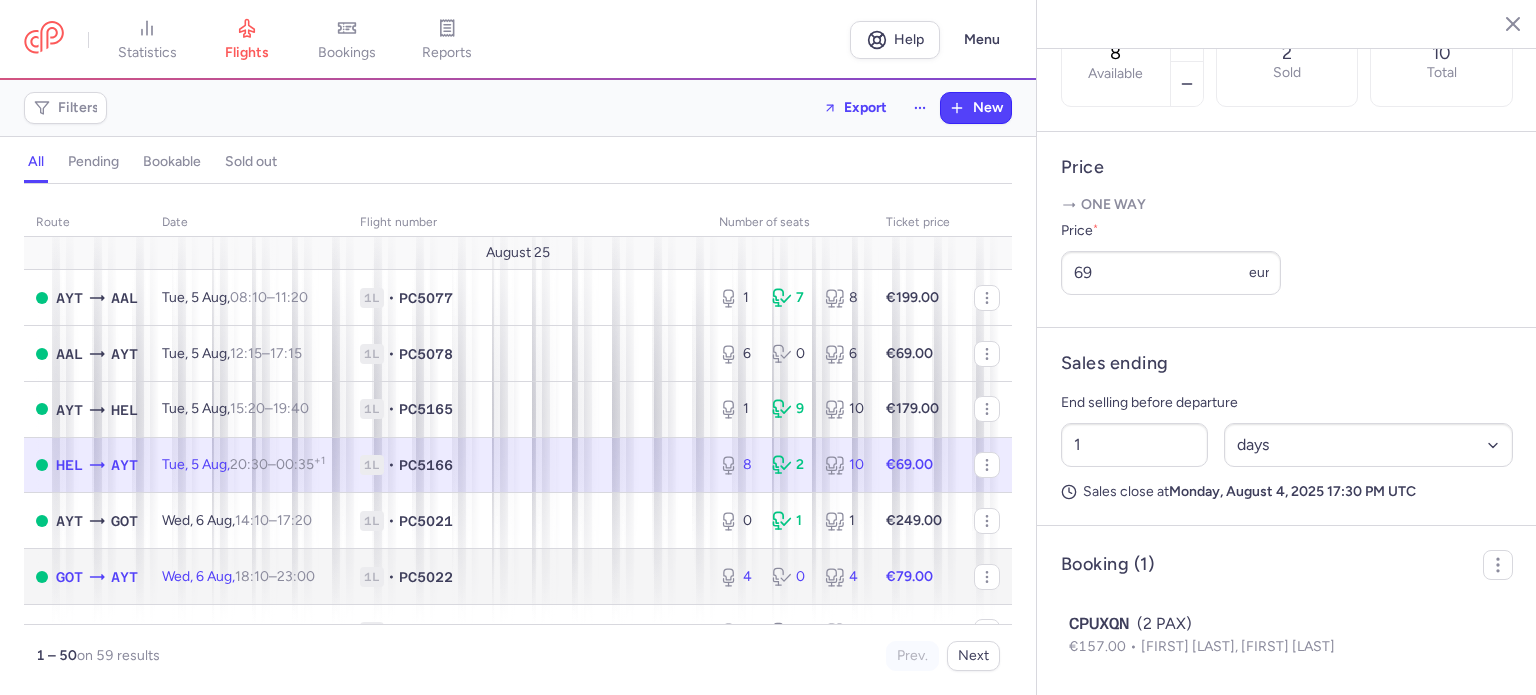click on "4 0 4" at bounding box center (790, 577) 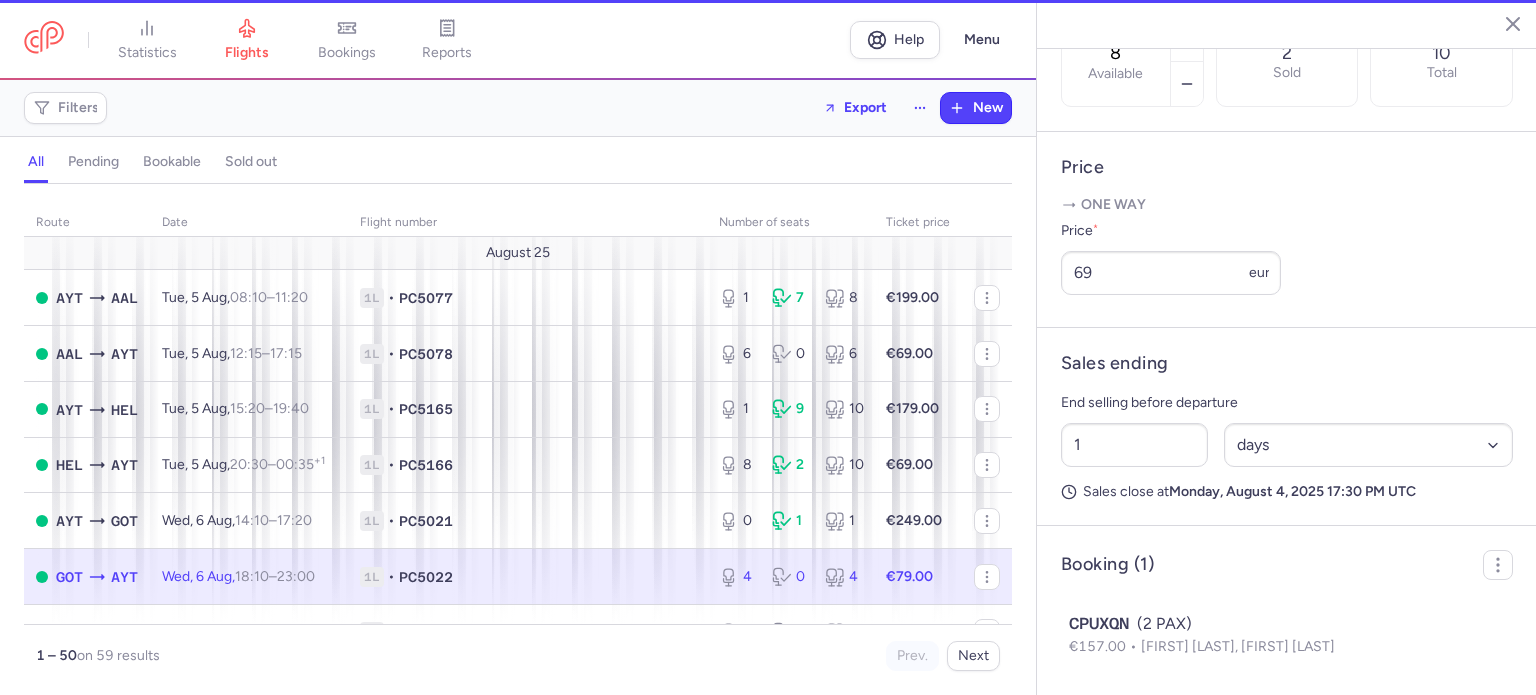 type on "4" 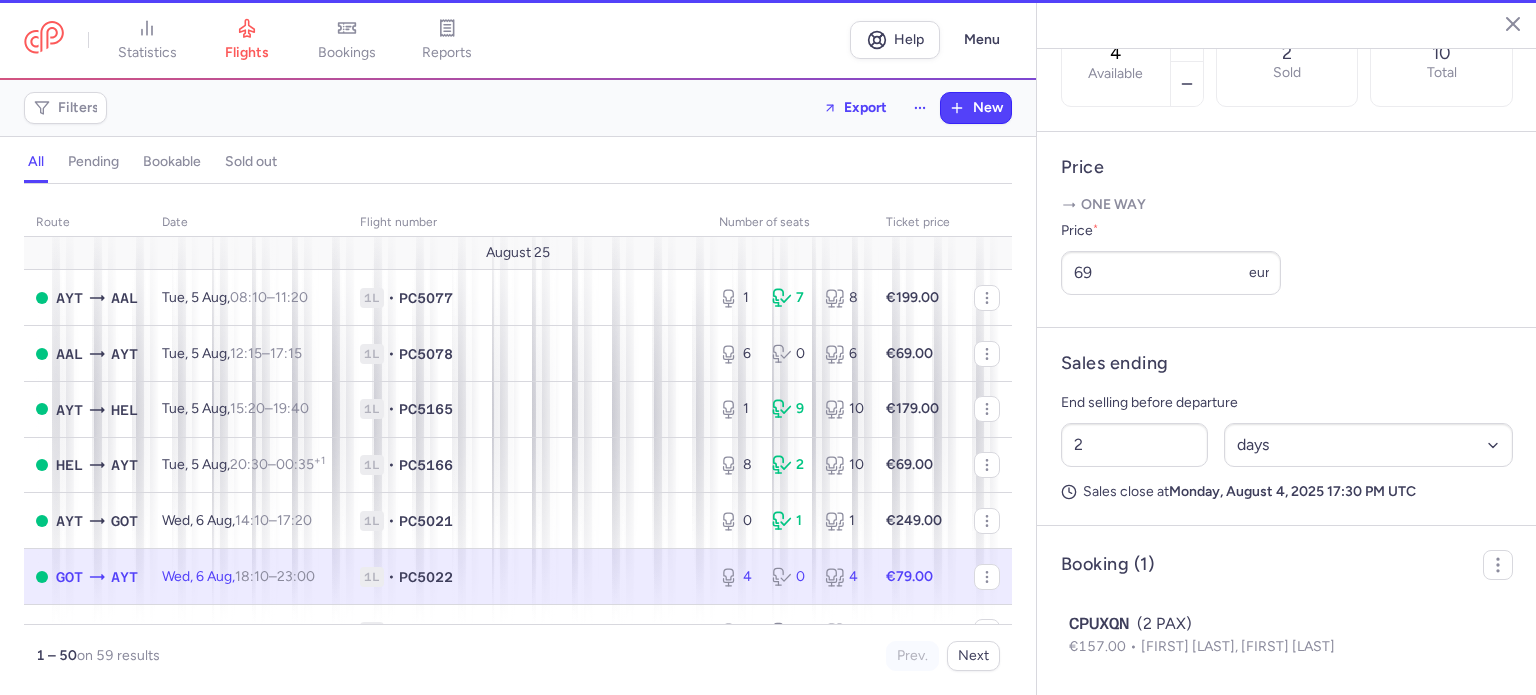 scroll, scrollTop: 664, scrollLeft: 0, axis: vertical 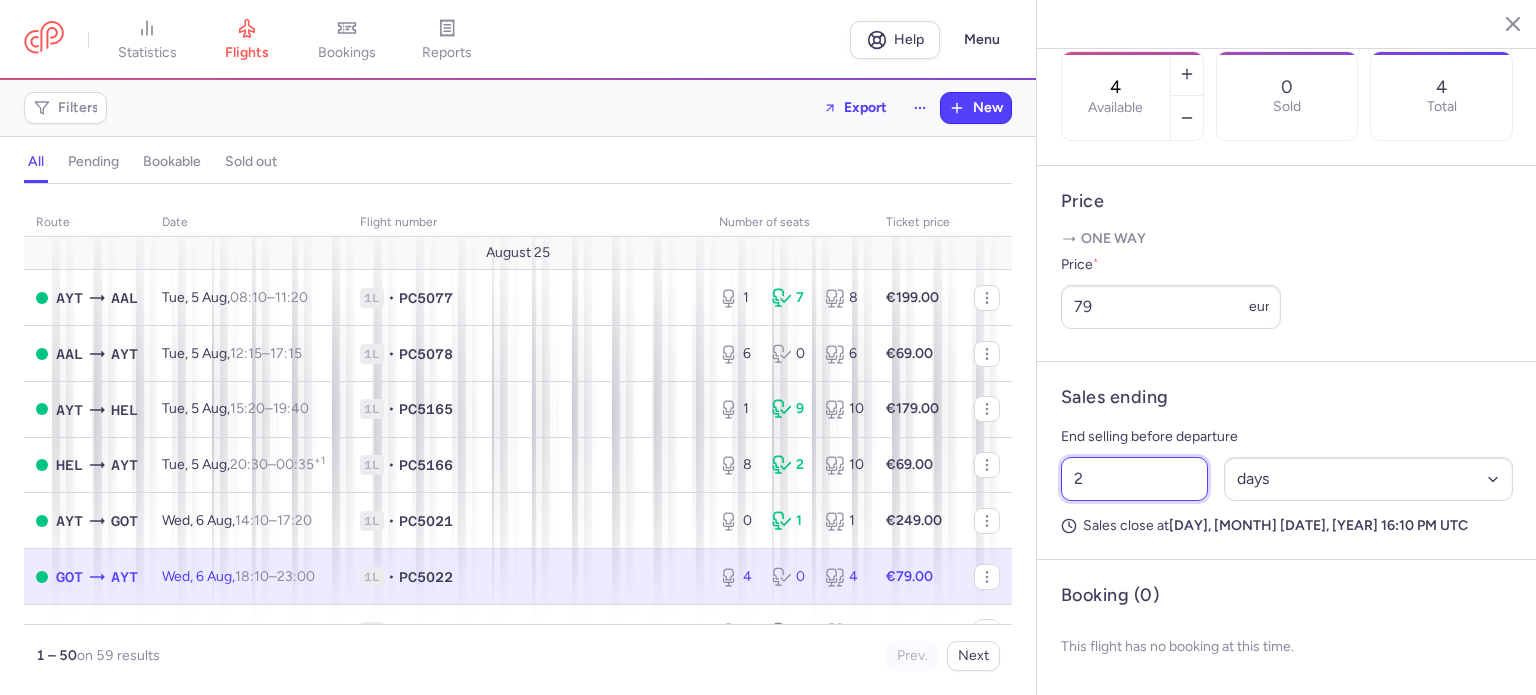 click on "2" at bounding box center [1134, 479] 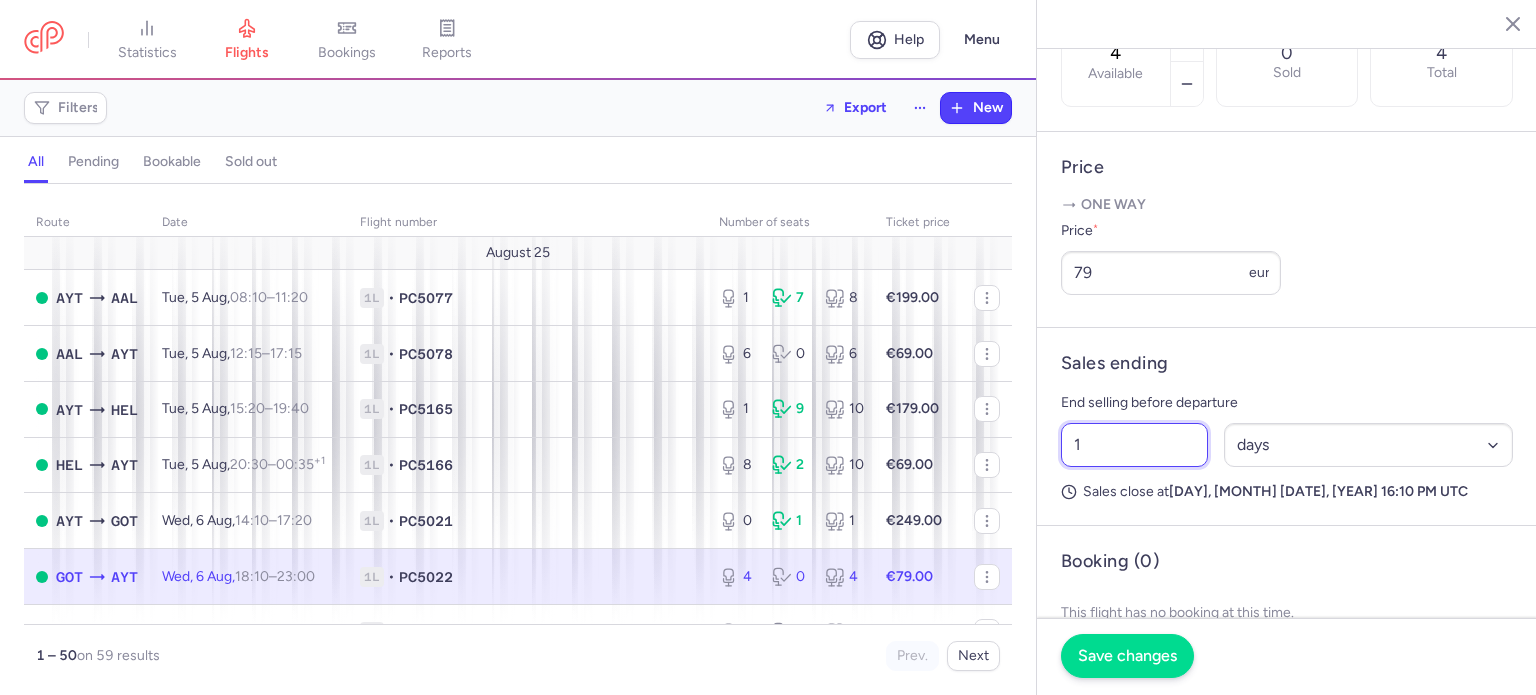 type on "1" 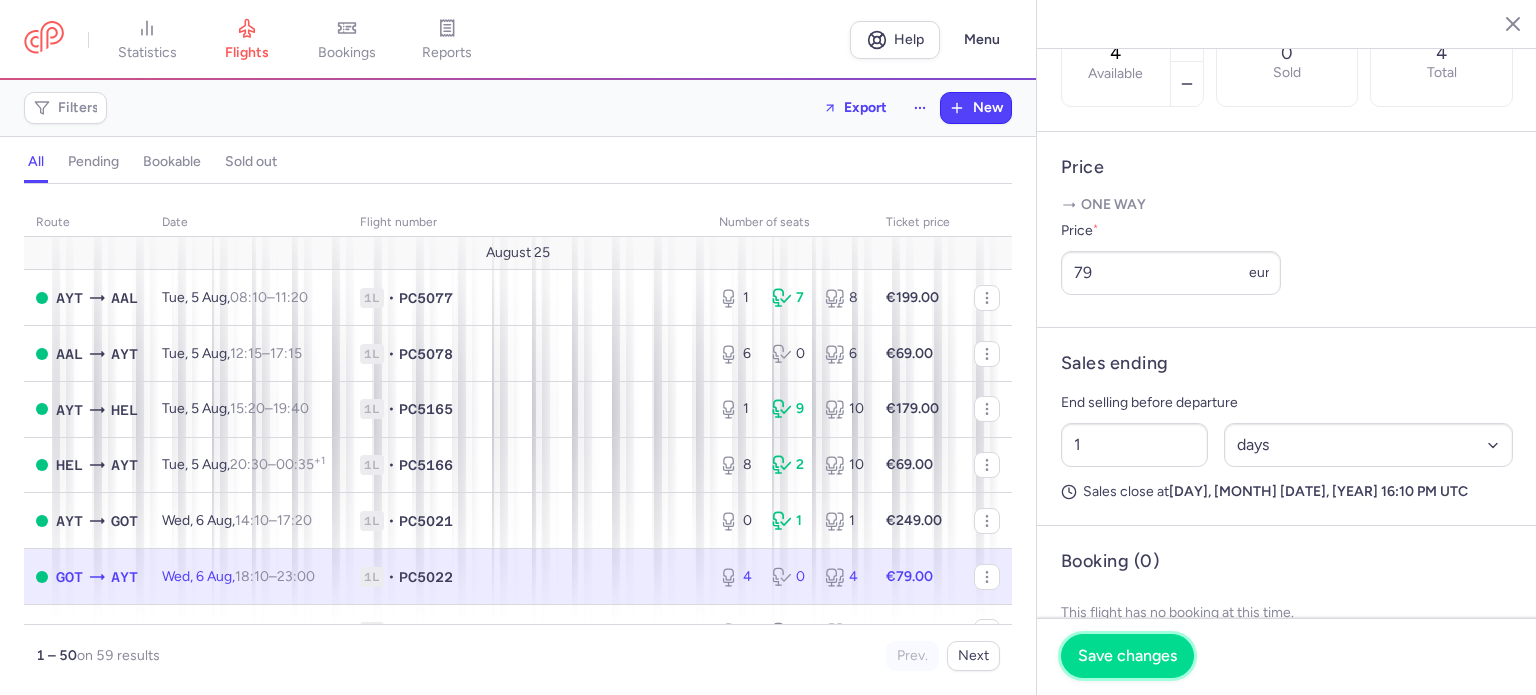 click on "Save changes" at bounding box center [1127, 656] 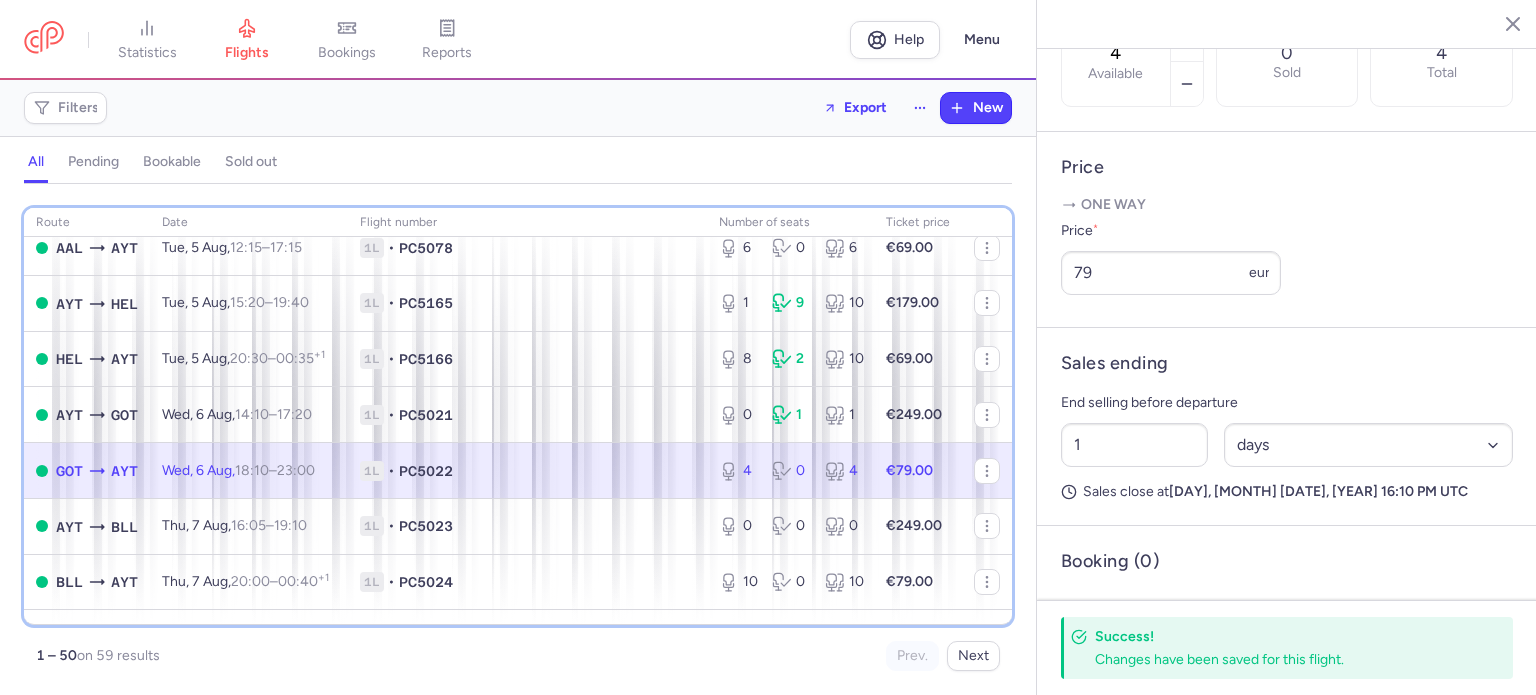 scroll, scrollTop: 112, scrollLeft: 0, axis: vertical 